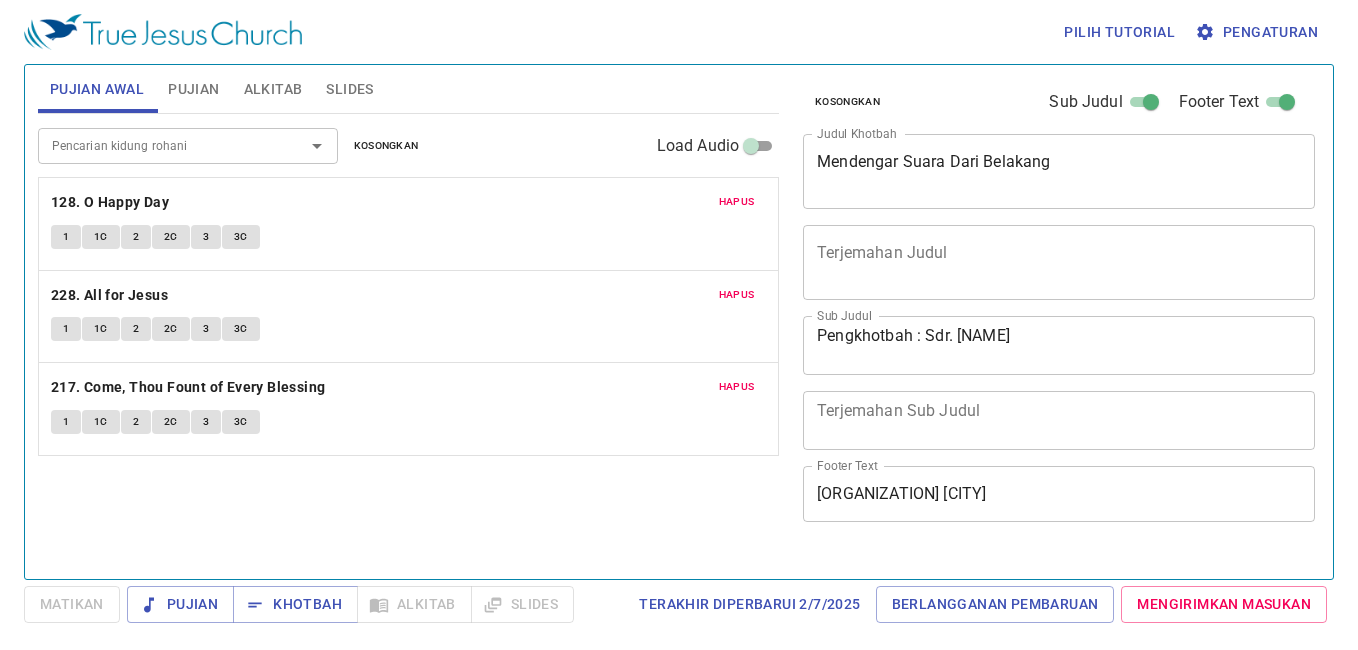 scroll, scrollTop: 0, scrollLeft: 0, axis: both 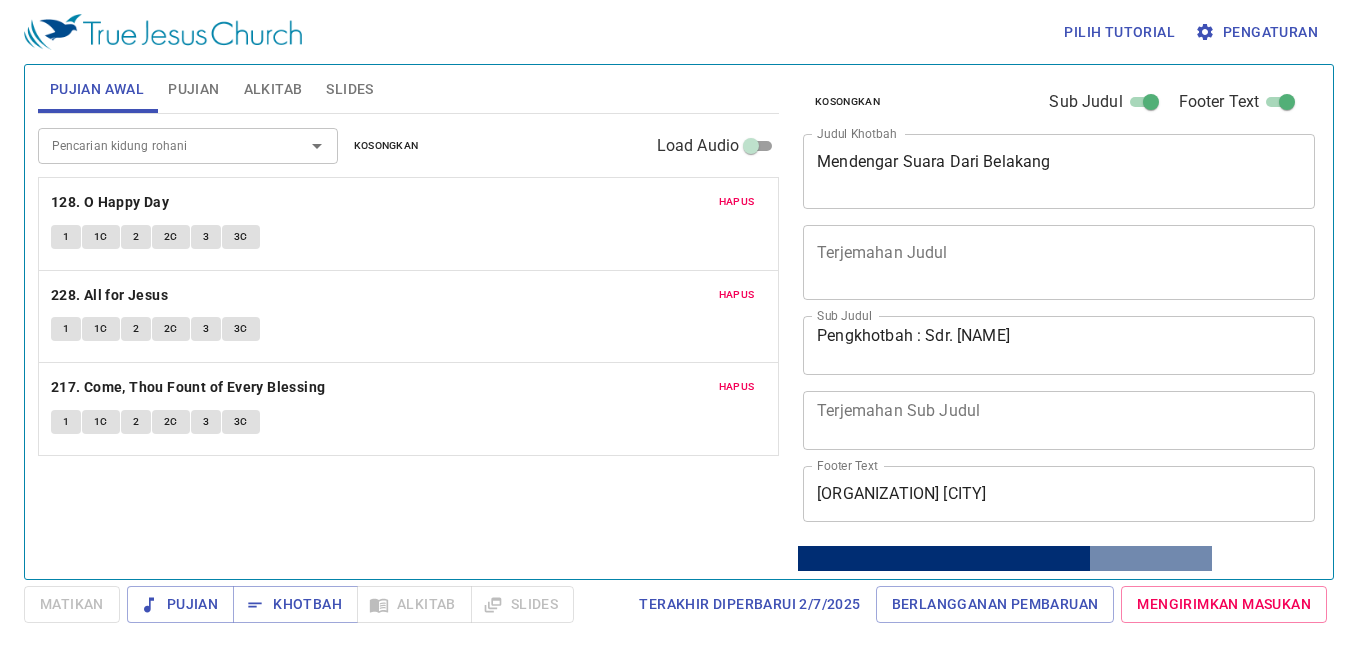 click on "Kosongkan" at bounding box center [386, 146] 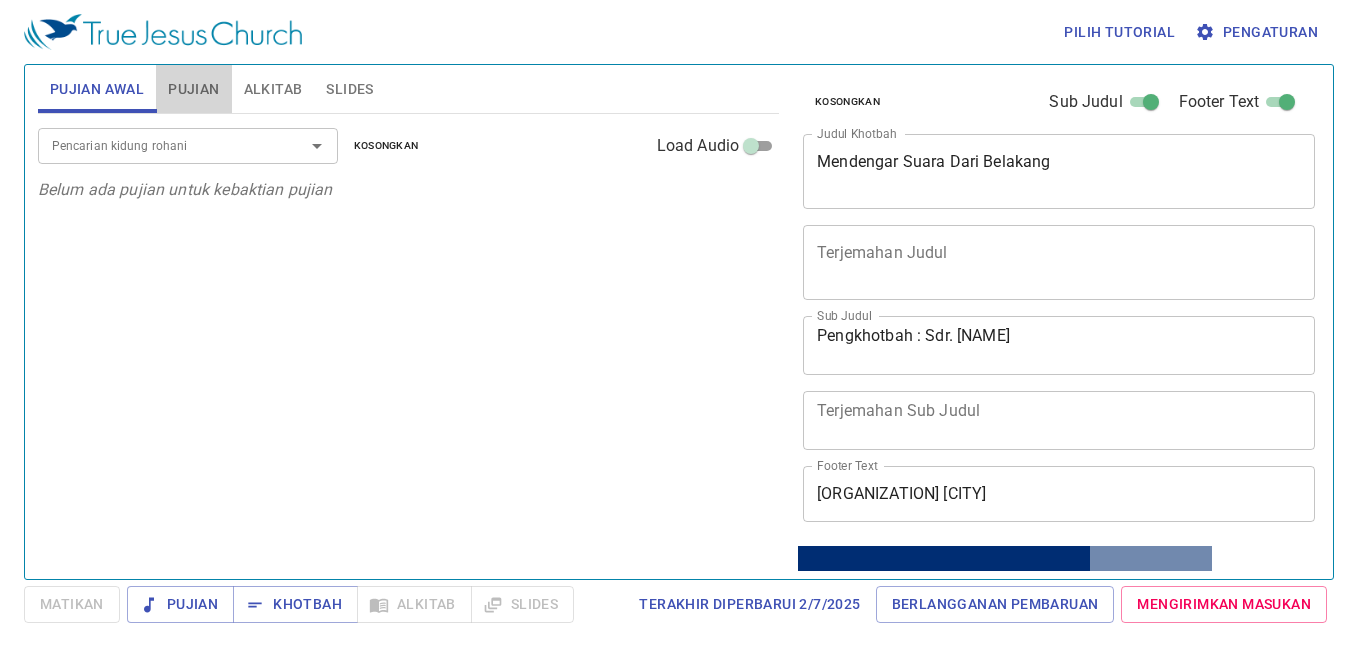 click on "Pujian" at bounding box center (193, 89) 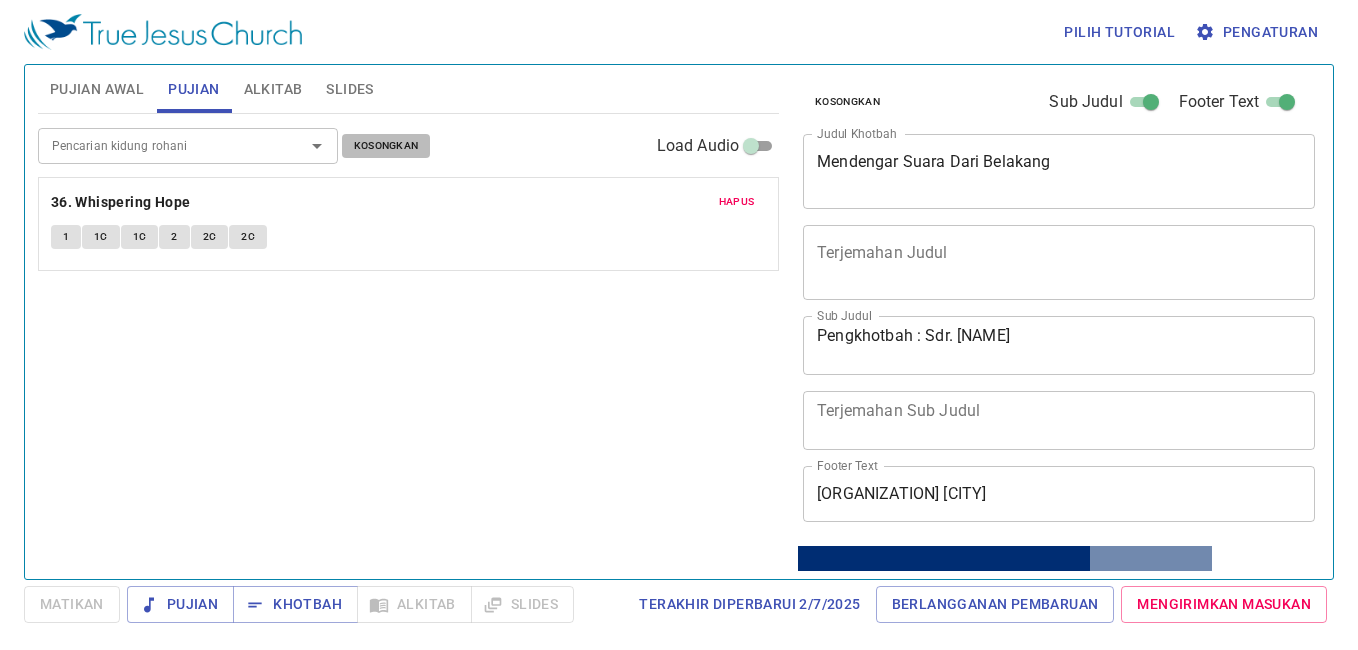 click on "Kosongkan" at bounding box center (386, 146) 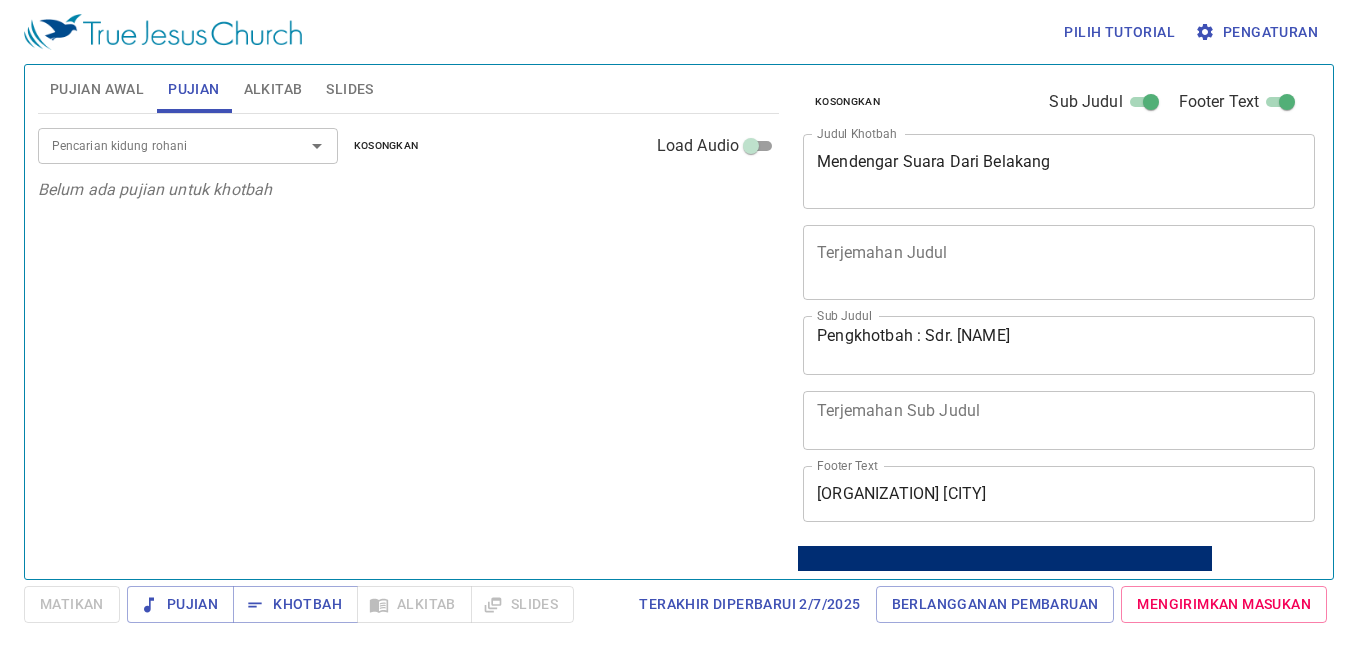 click on "Pujian Awal" at bounding box center [97, 89] 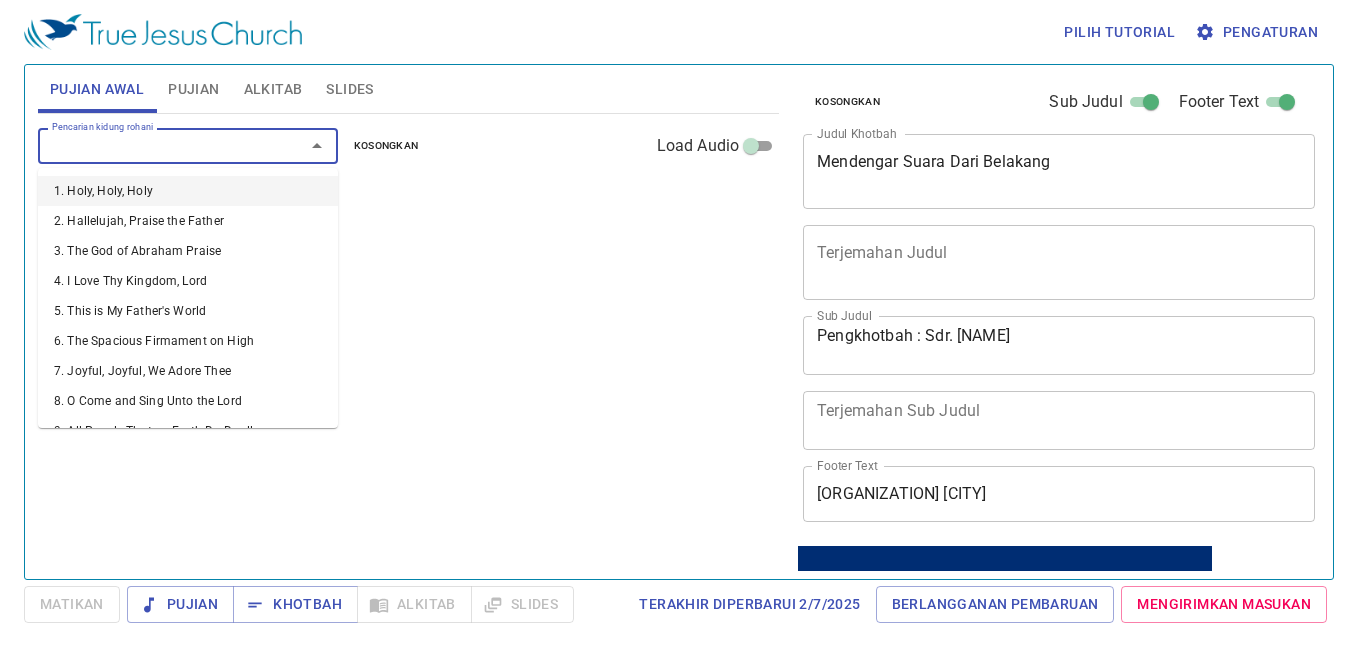 click on "Pencarian kidung rohani" at bounding box center (158, 145) 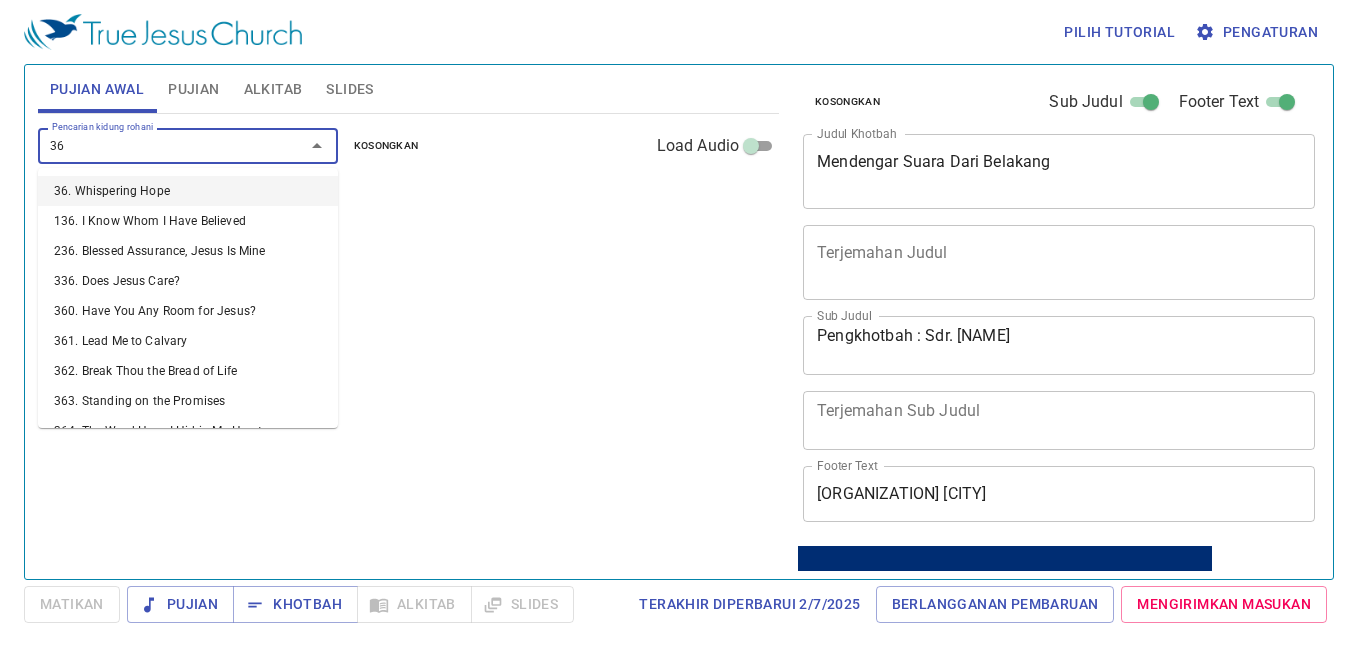 type on "368" 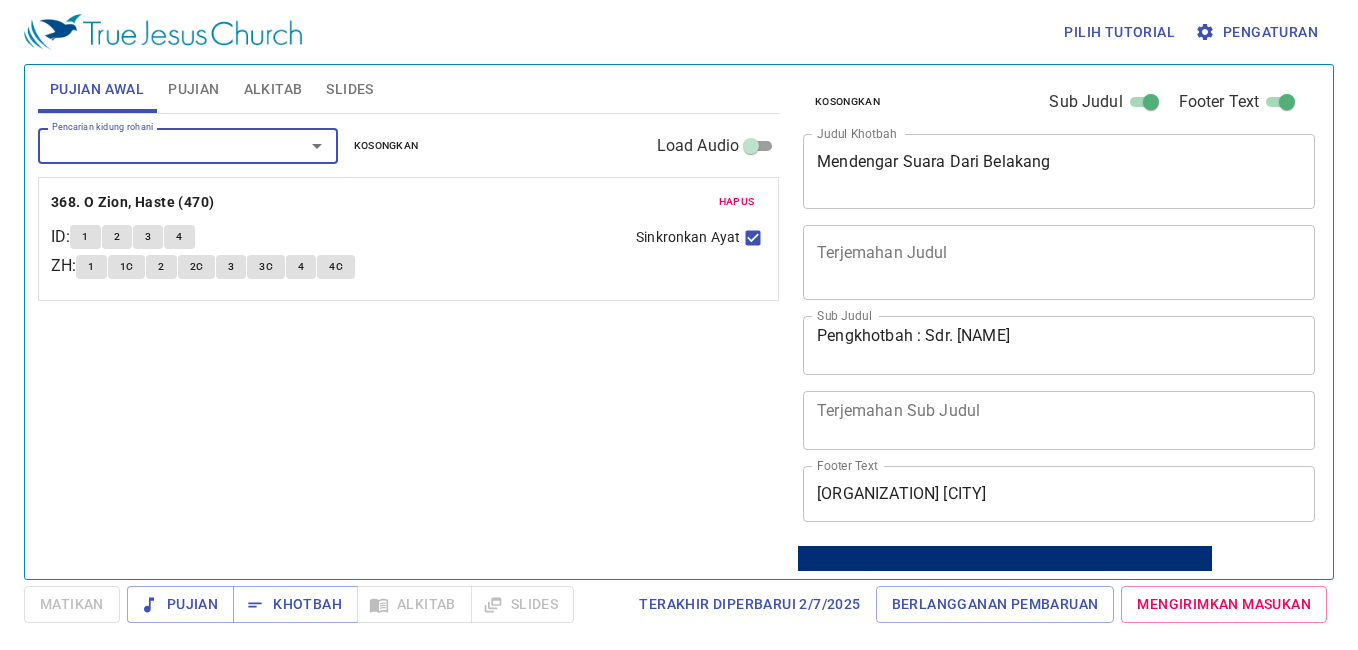 click on "Hapus" at bounding box center [737, 202] 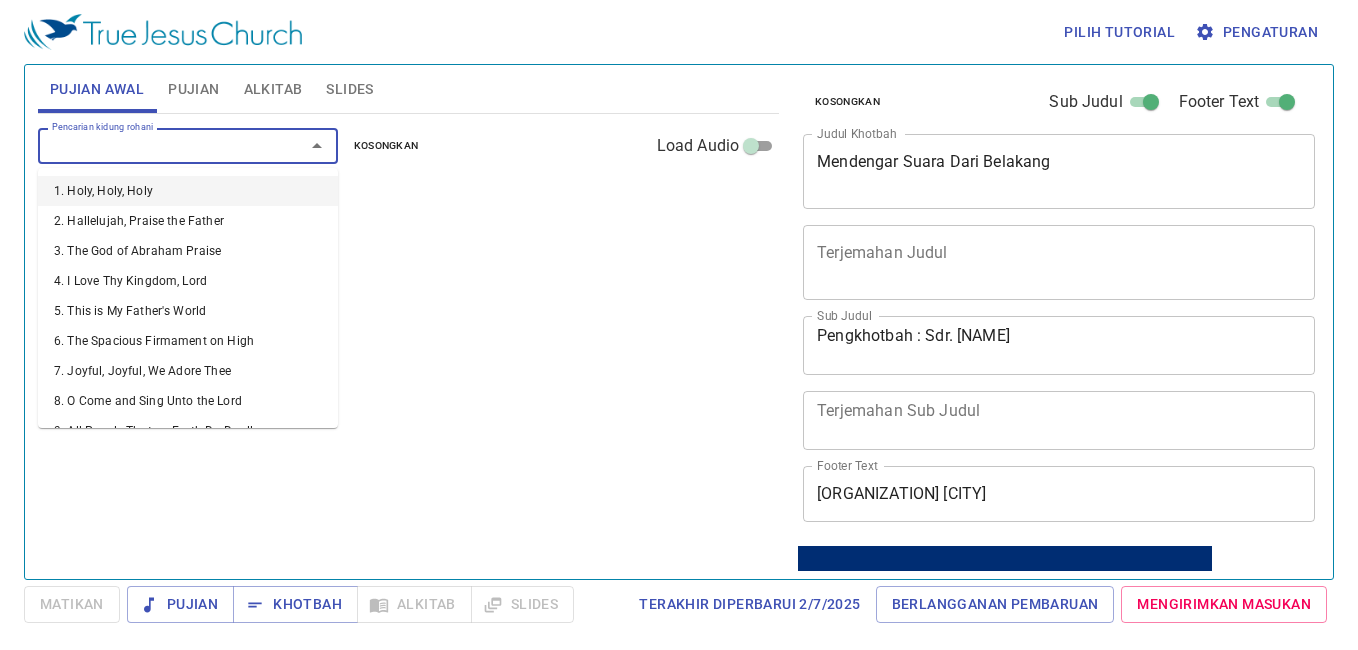 click on "Pencarian kidung rohani" at bounding box center (158, 145) 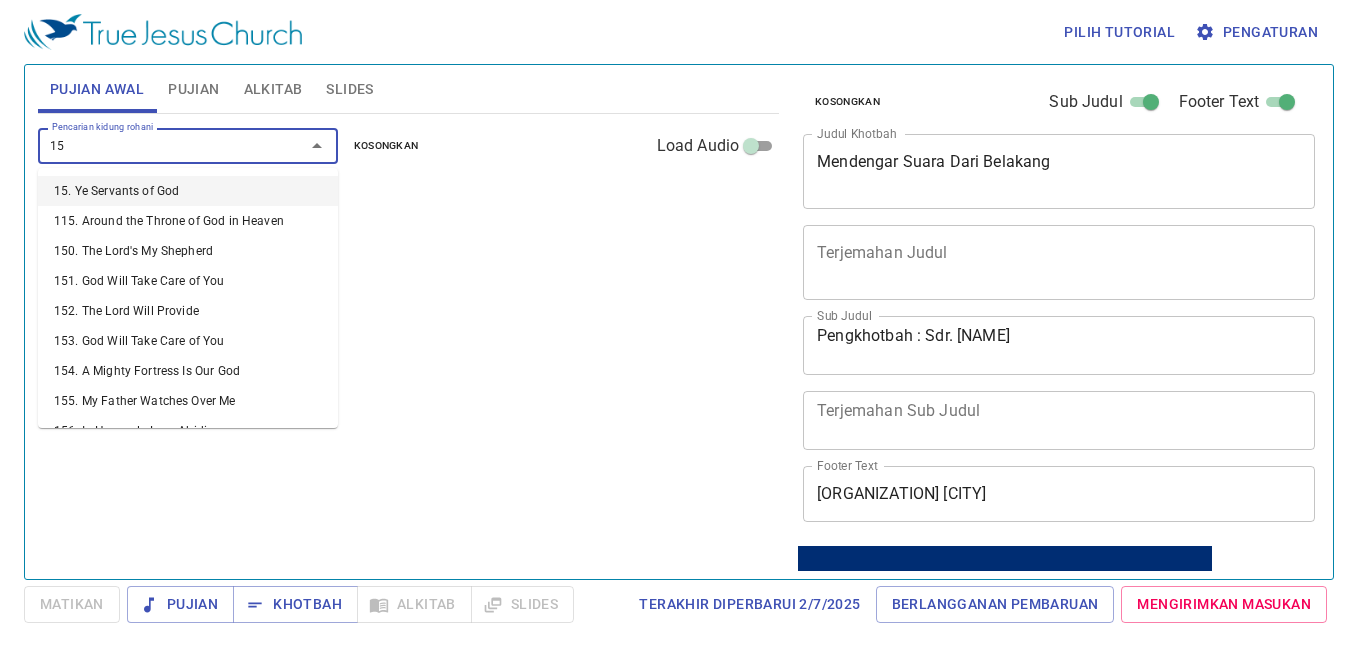 type on "151" 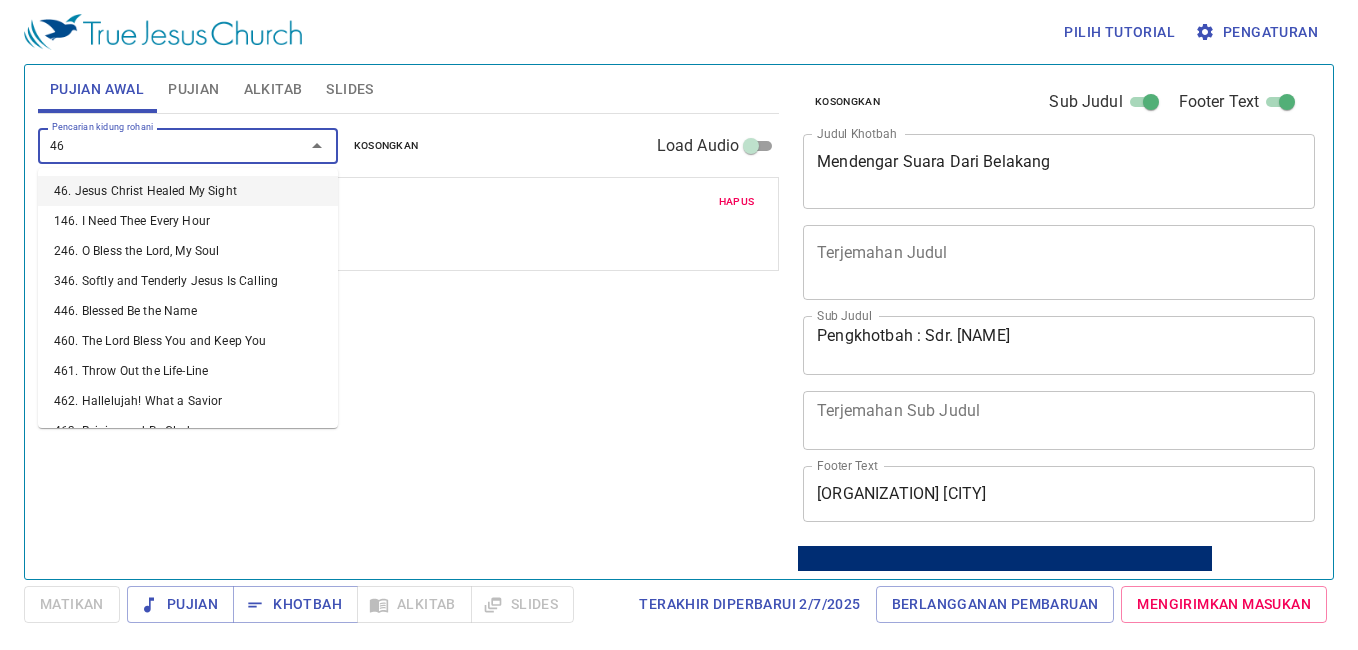 type on "465" 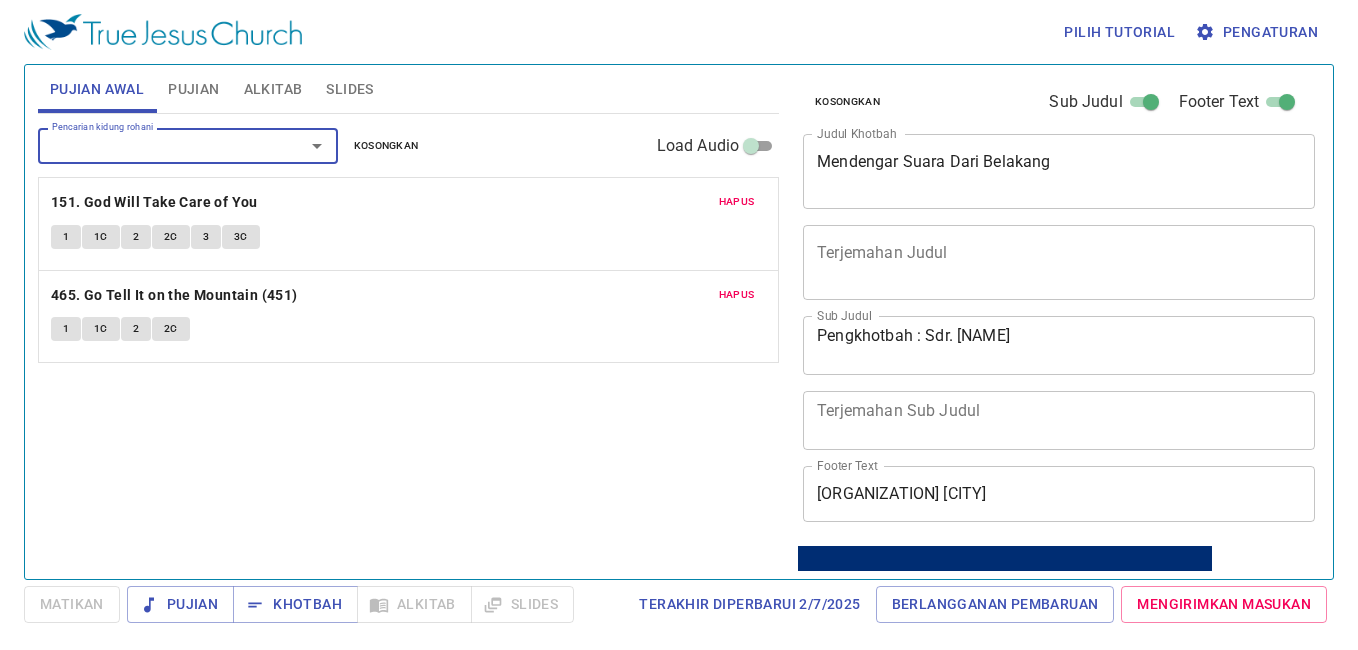 click on "Hapus" at bounding box center (737, 295) 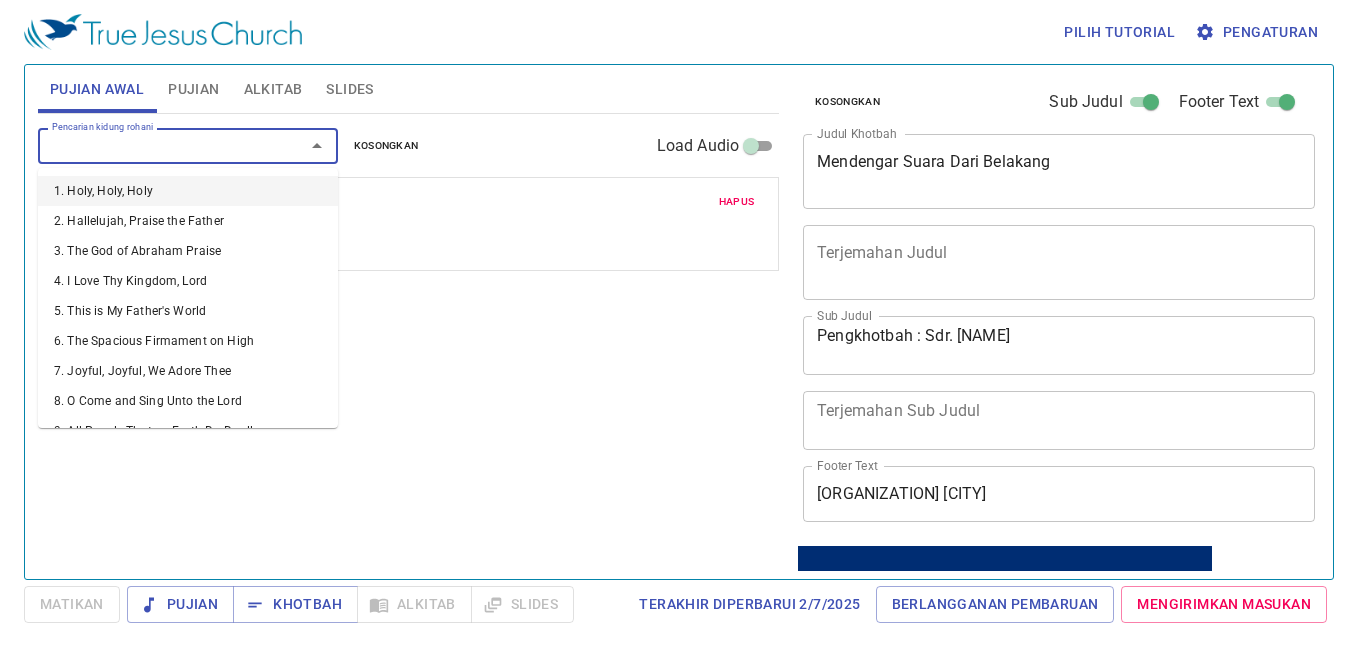 click on "Pencarian kidung rohani" at bounding box center [158, 145] 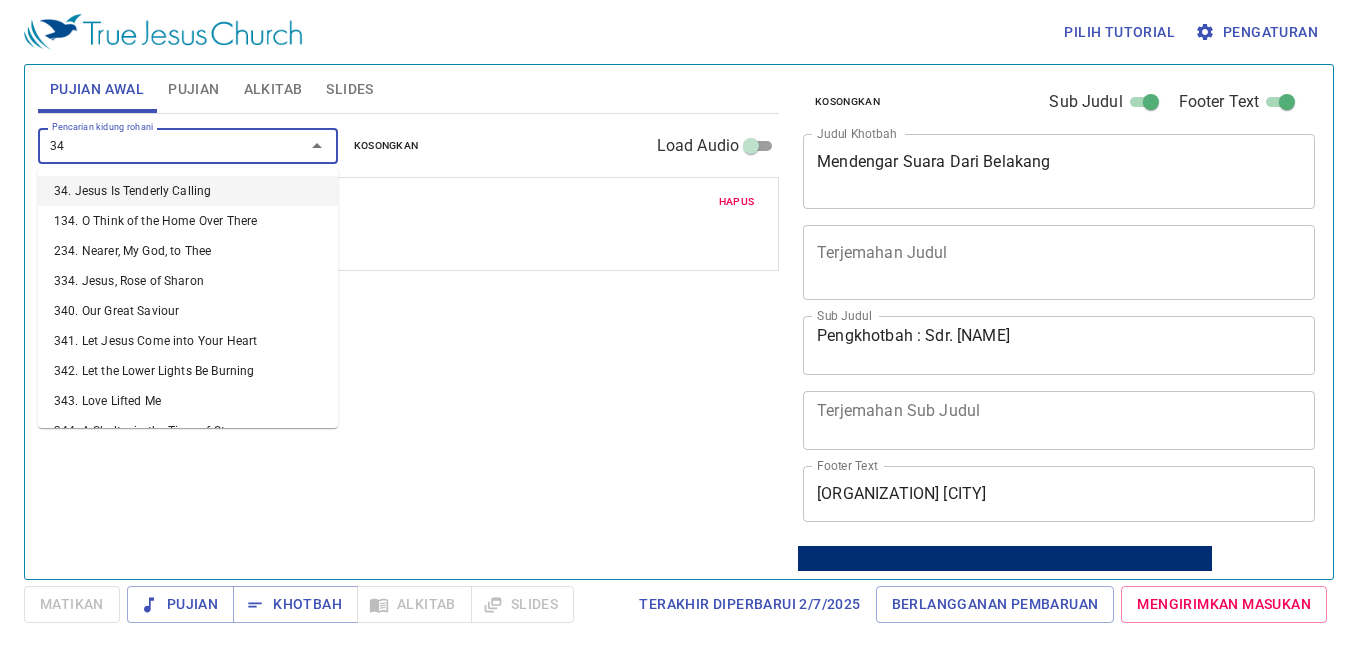 type on "344" 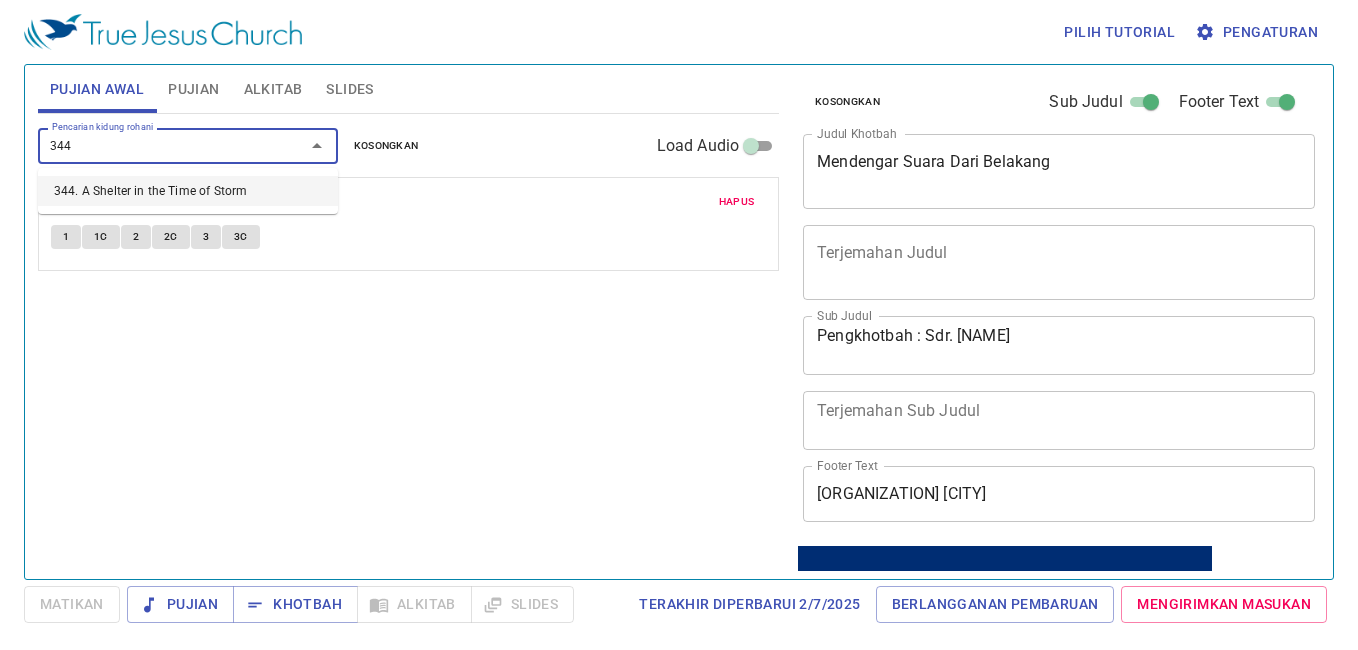 type 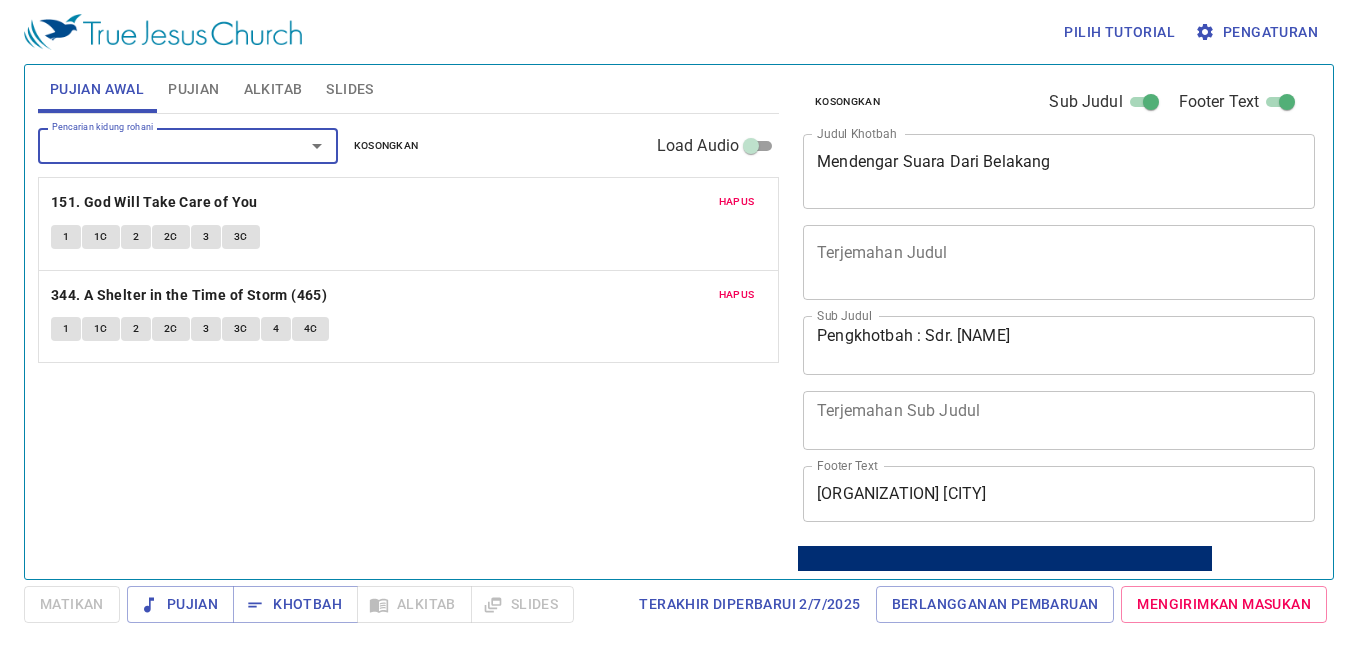 click on "Pujian" at bounding box center (193, 89) 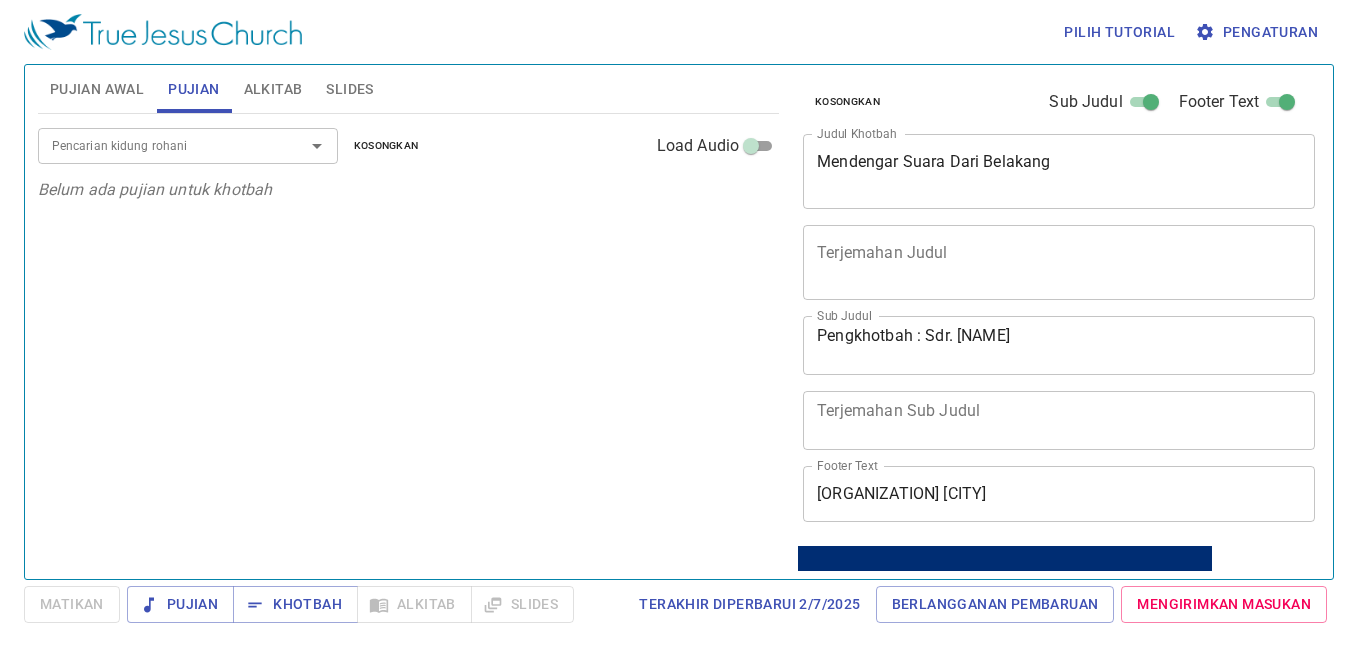 click on "Pencarian kidung rohani" at bounding box center (158, 145) 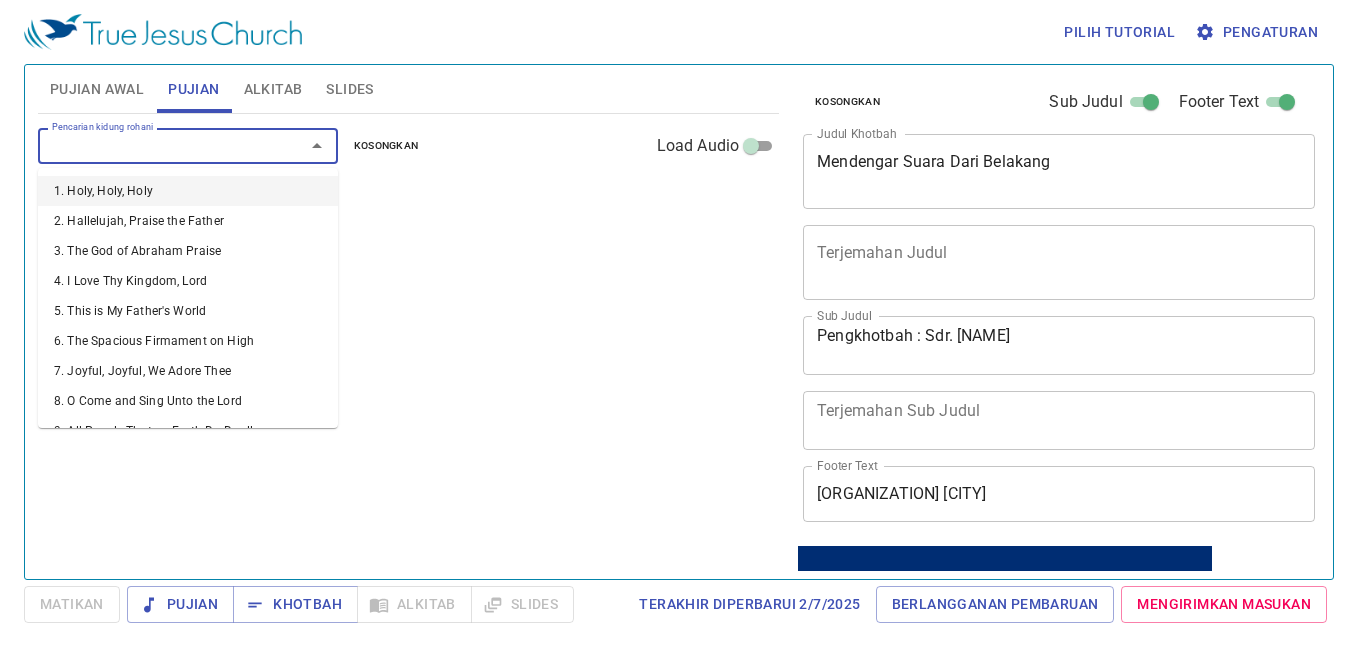 click on "Pencarian kidung rohani" at bounding box center (158, 145) 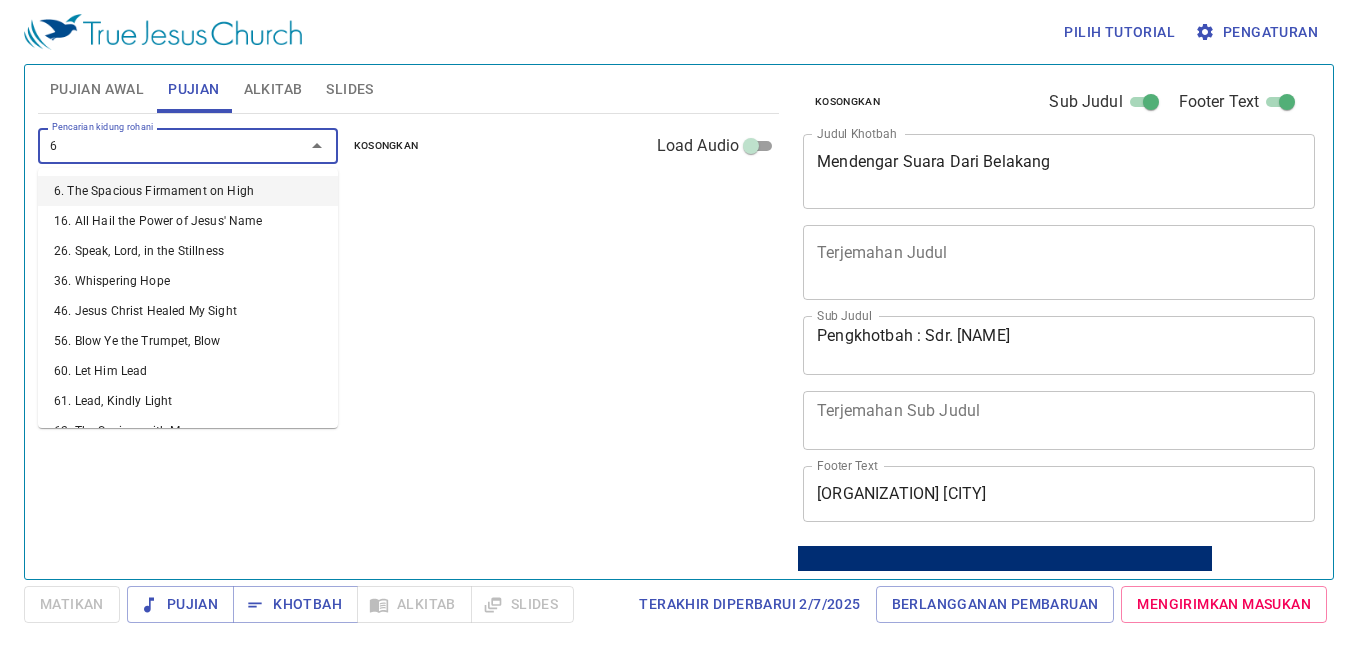 type on "65" 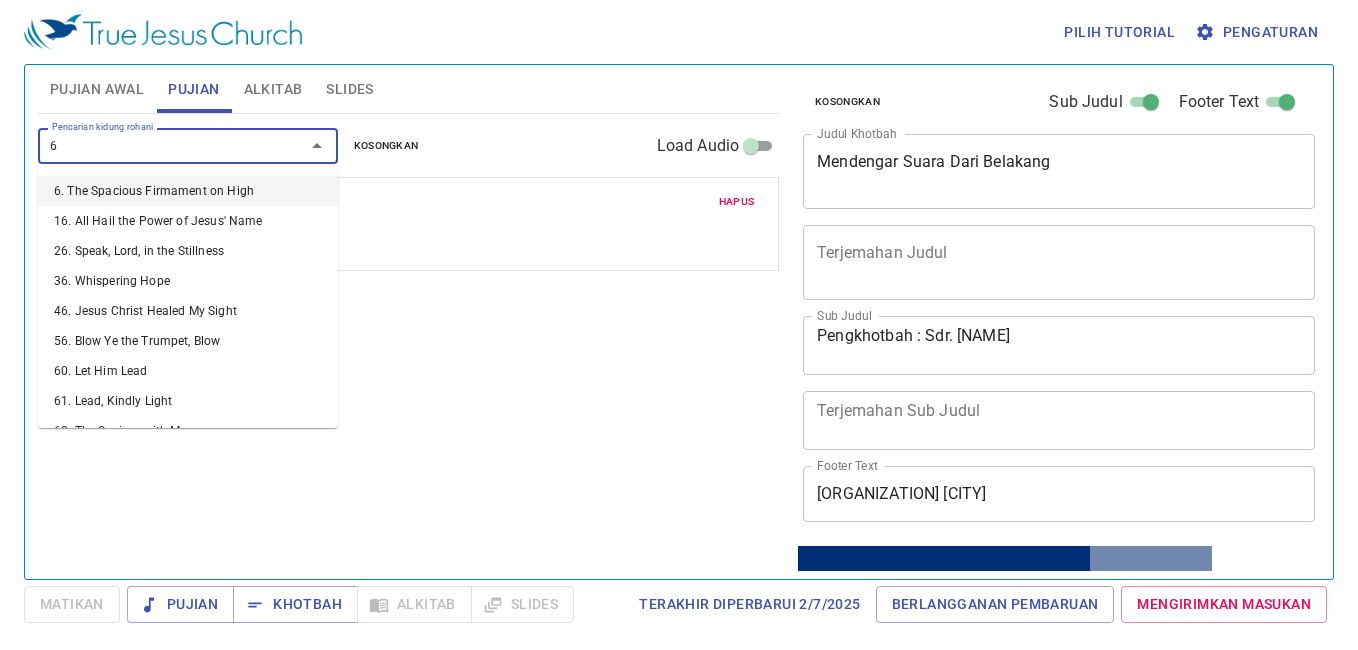 type on "67" 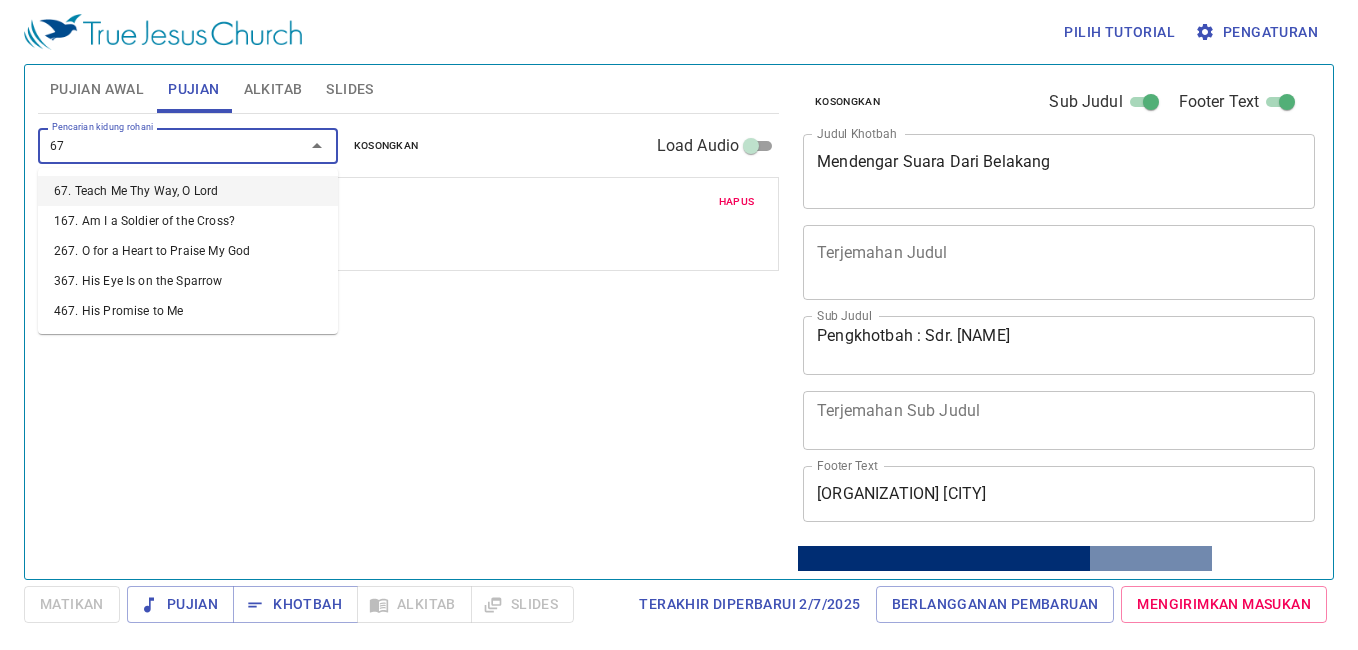 type 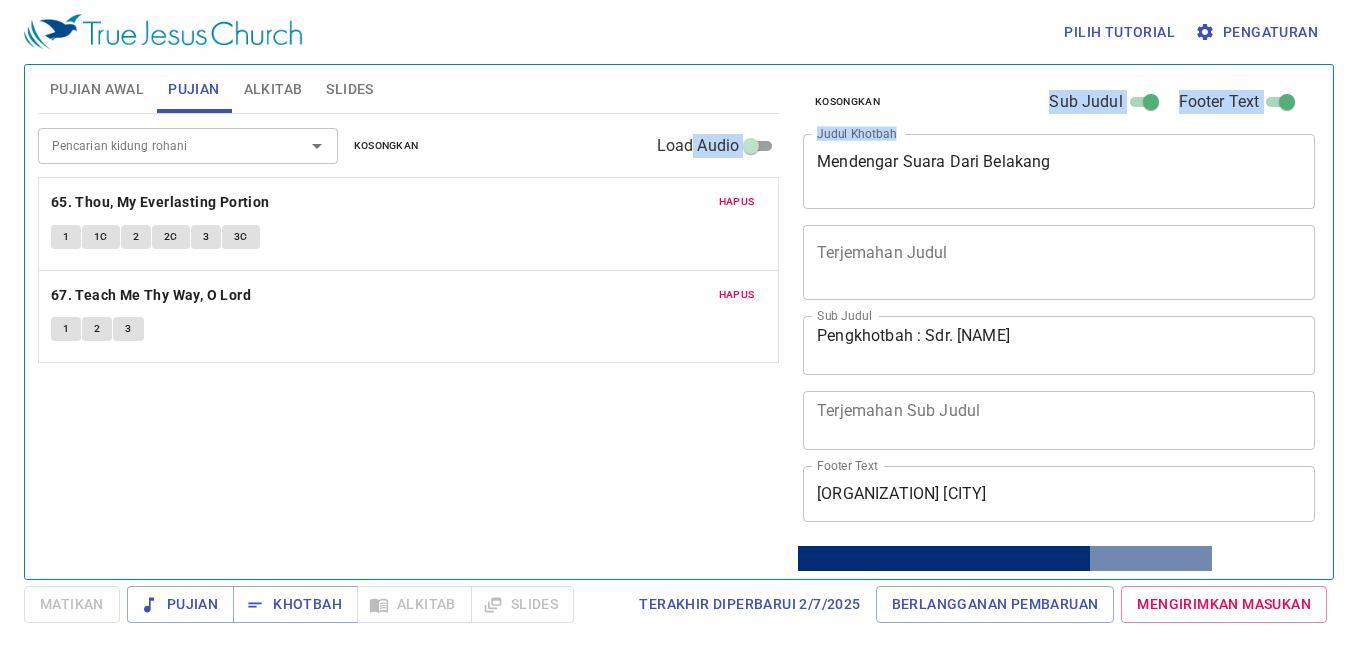 drag, startPoint x: 1065, startPoint y: 146, endPoint x: 689, endPoint y: 167, distance: 376.58597 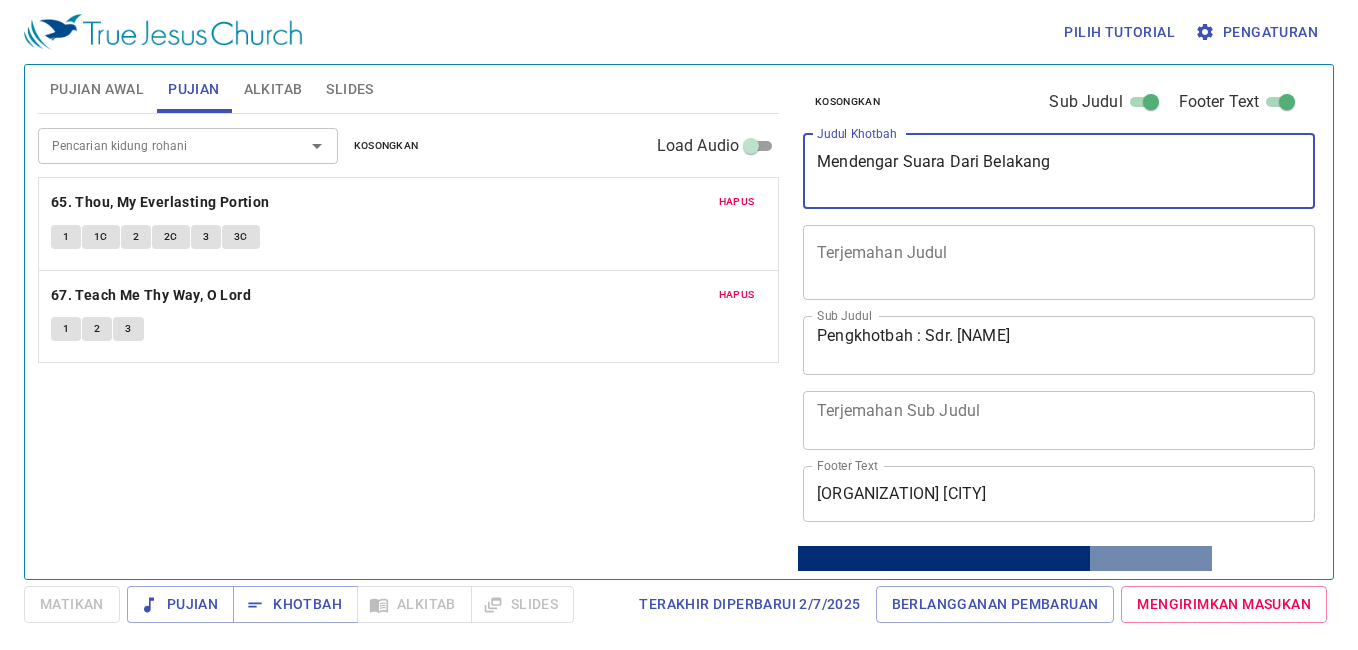 drag, startPoint x: 822, startPoint y: 166, endPoint x: 1152, endPoint y: 188, distance: 330.7325 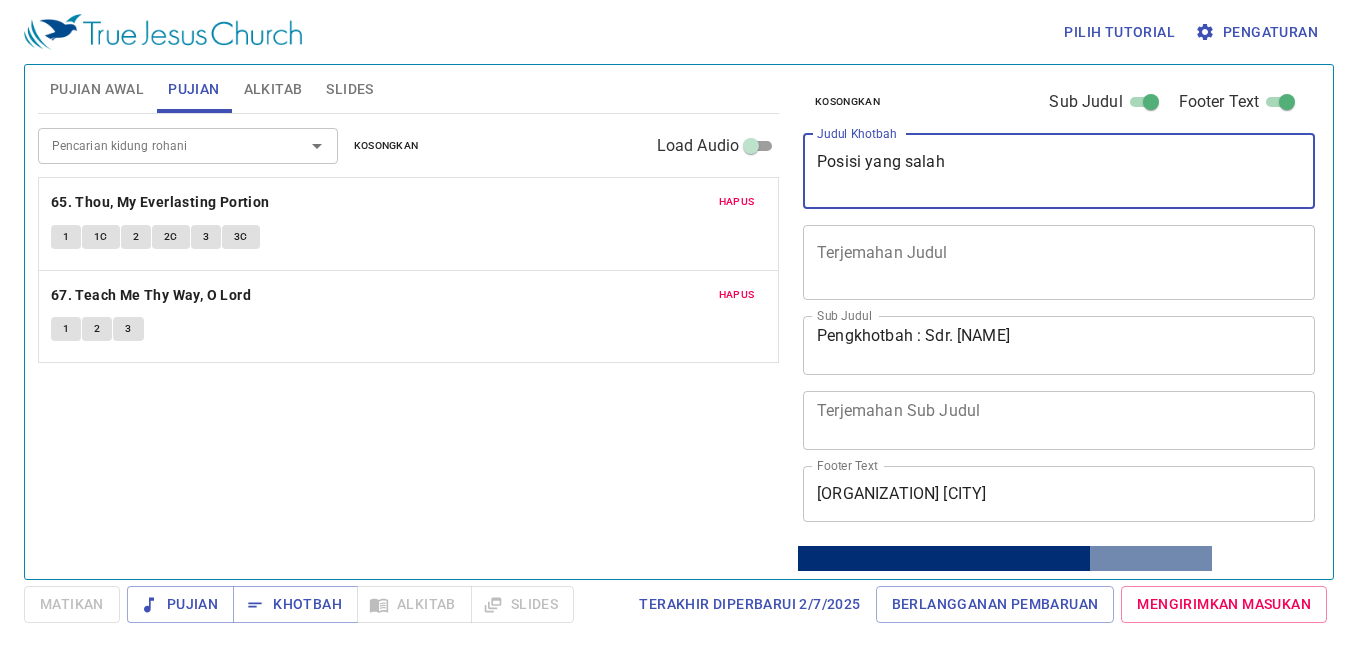 type on "Posisi yang salah" 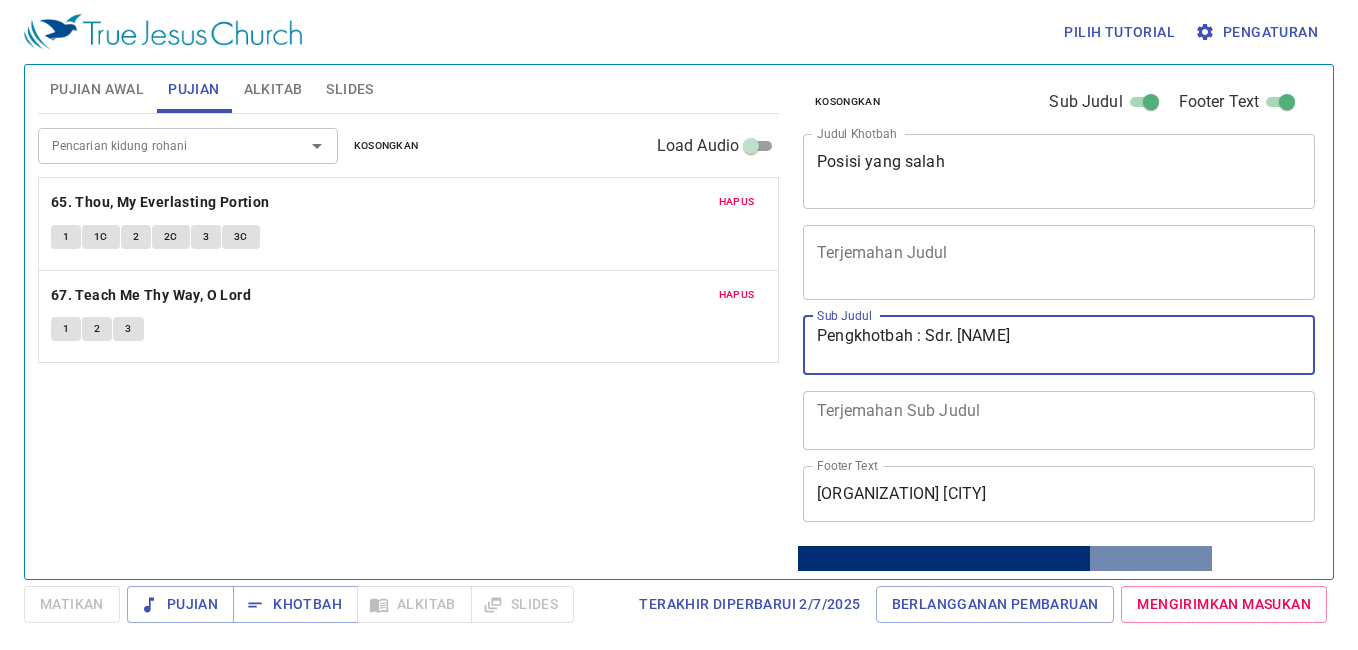 drag, startPoint x: 1056, startPoint y: 344, endPoint x: 956, endPoint y: 353, distance: 100.40418 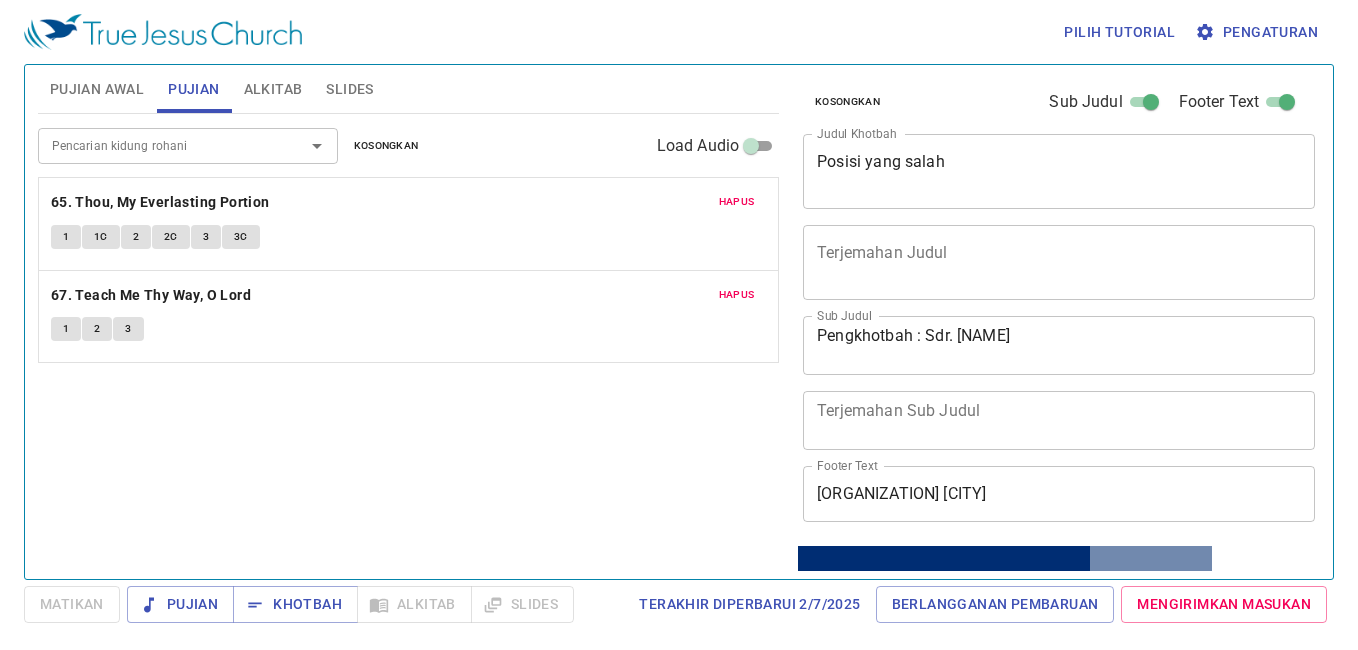 click on "Pencarian kidung rohani Pencarian kidung rohani   Kosongkan Load Audio Hapus 65. Thou, My Everlasting Portion   1 1C 2 2C 3 3C Hapus 67. Teach Me Thy Way, O Lord   1 2 3" at bounding box center [408, 338] 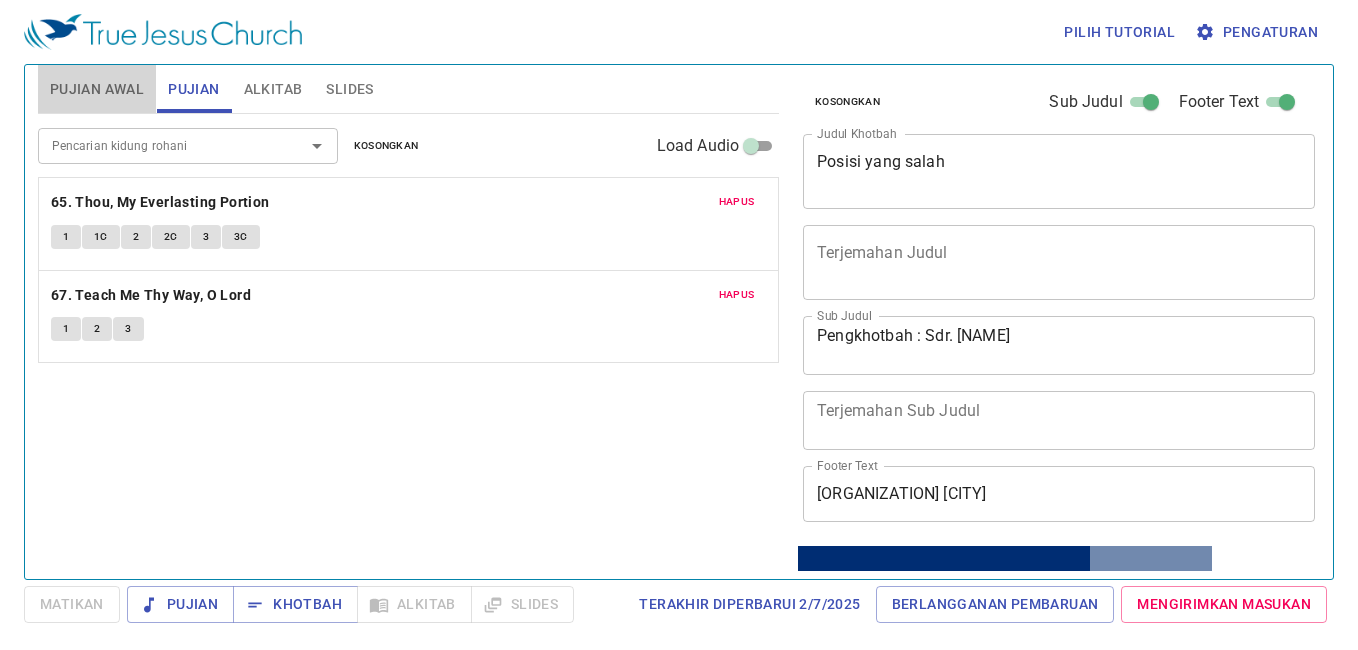 click on "Pujian Awal" at bounding box center (97, 89) 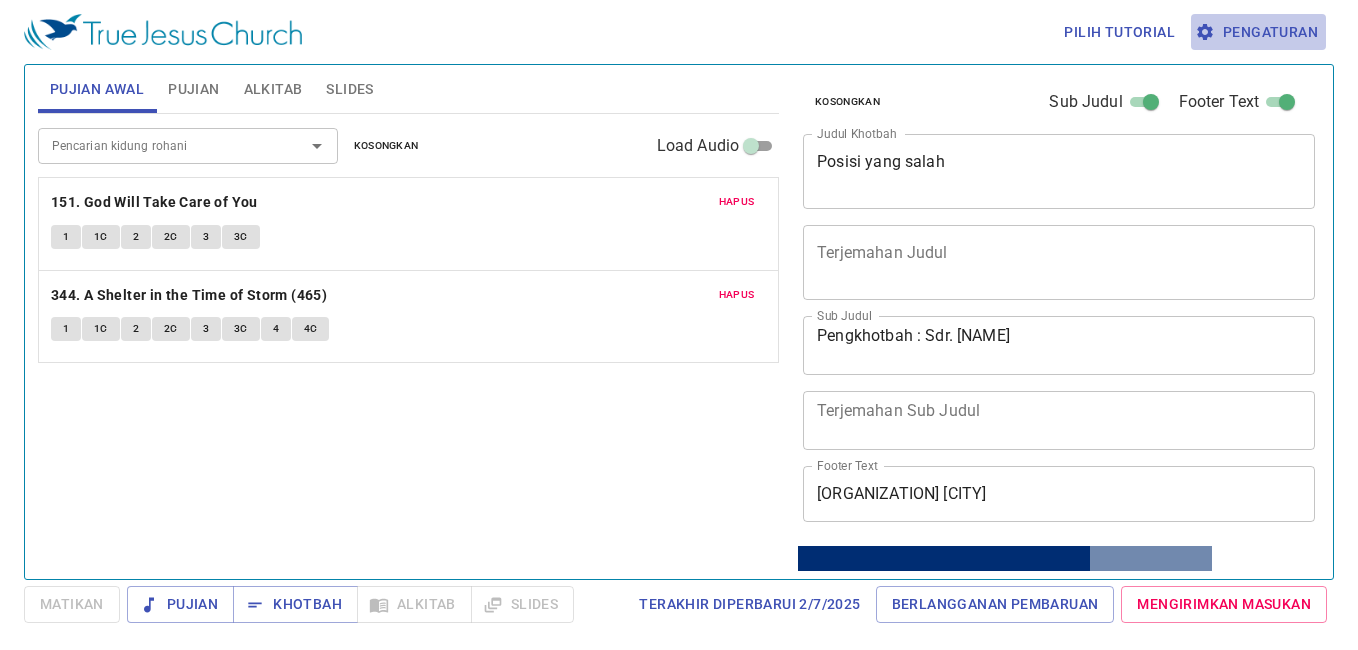 click on "Pengaturan" at bounding box center (1258, 32) 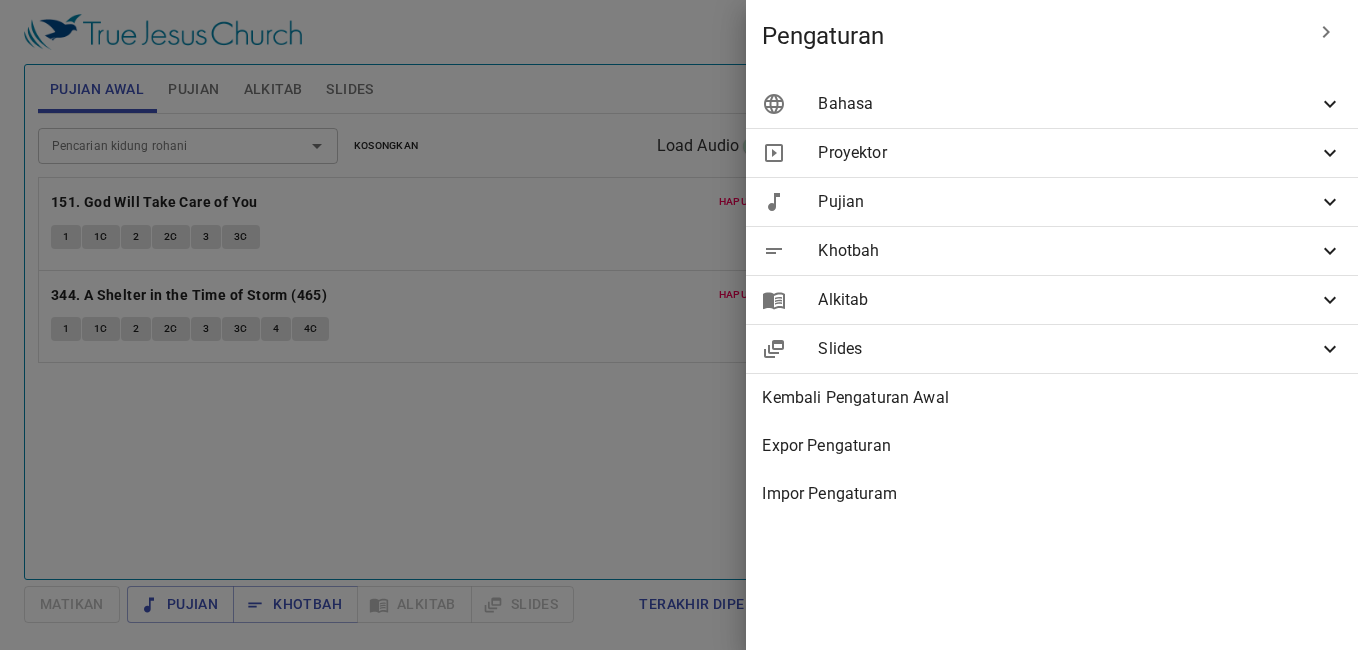 click on "Bahasa" at bounding box center (1068, 104) 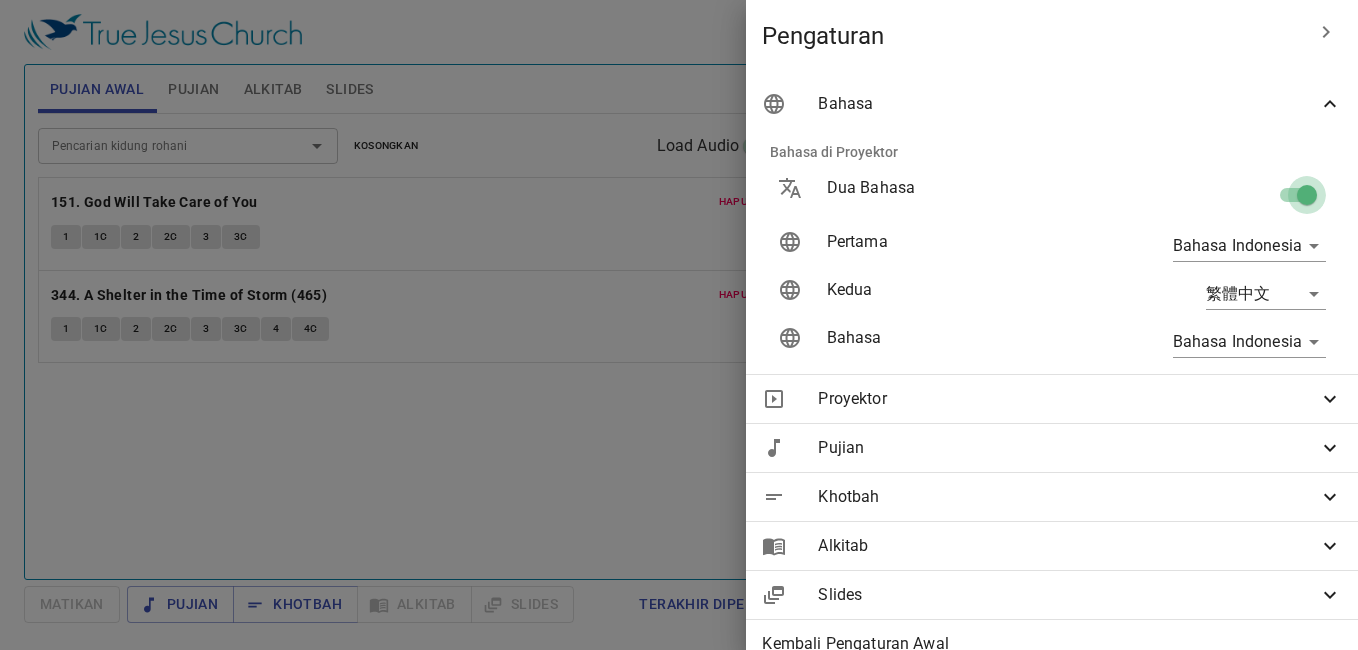 click at bounding box center [1307, 199] 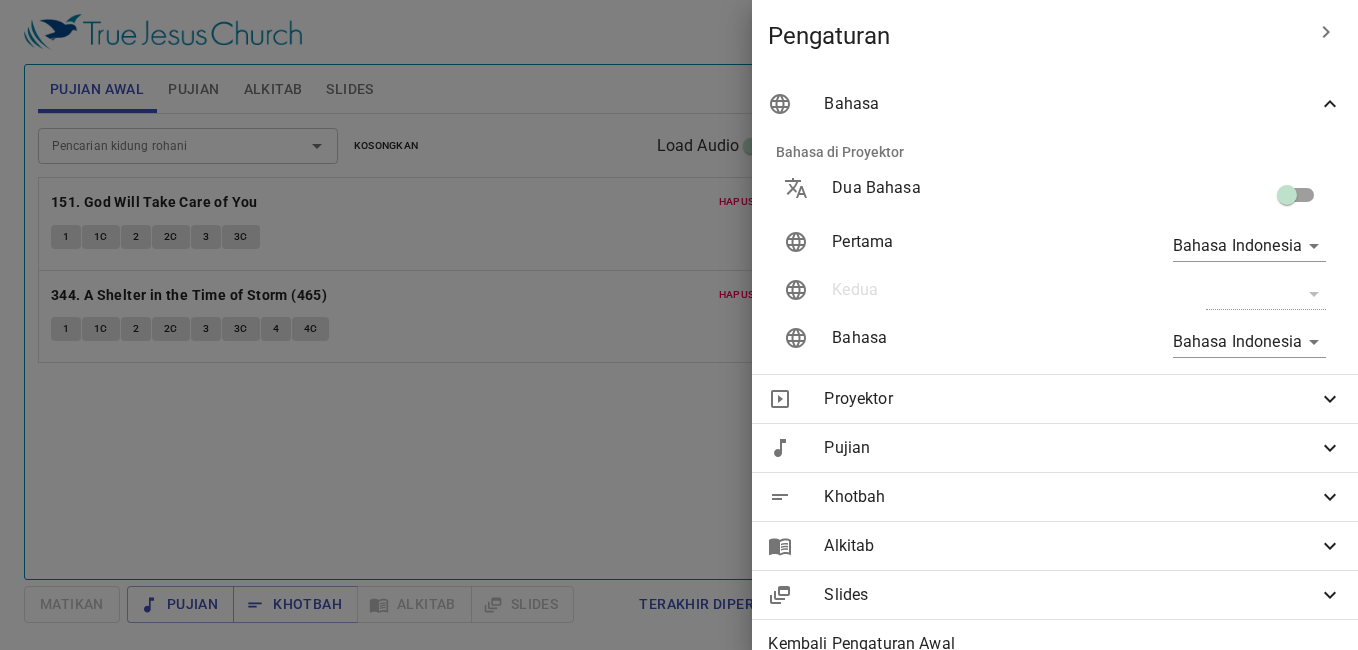 click at bounding box center [679, 325] 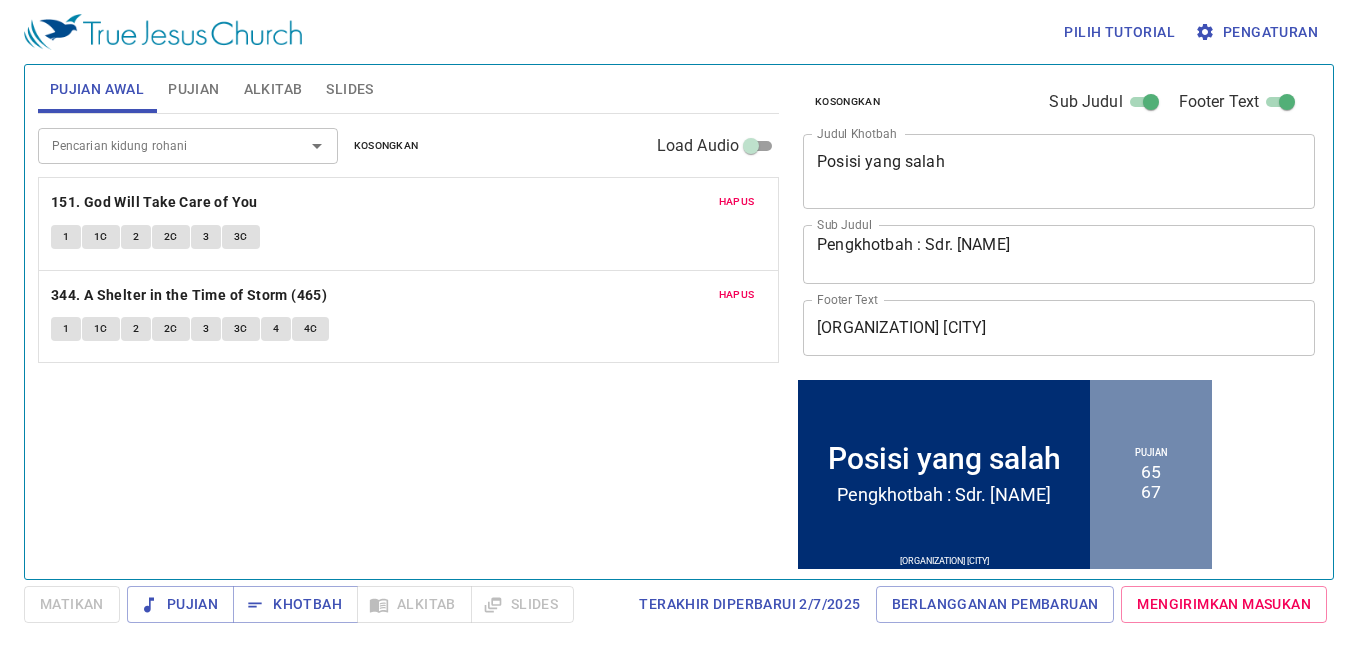 type 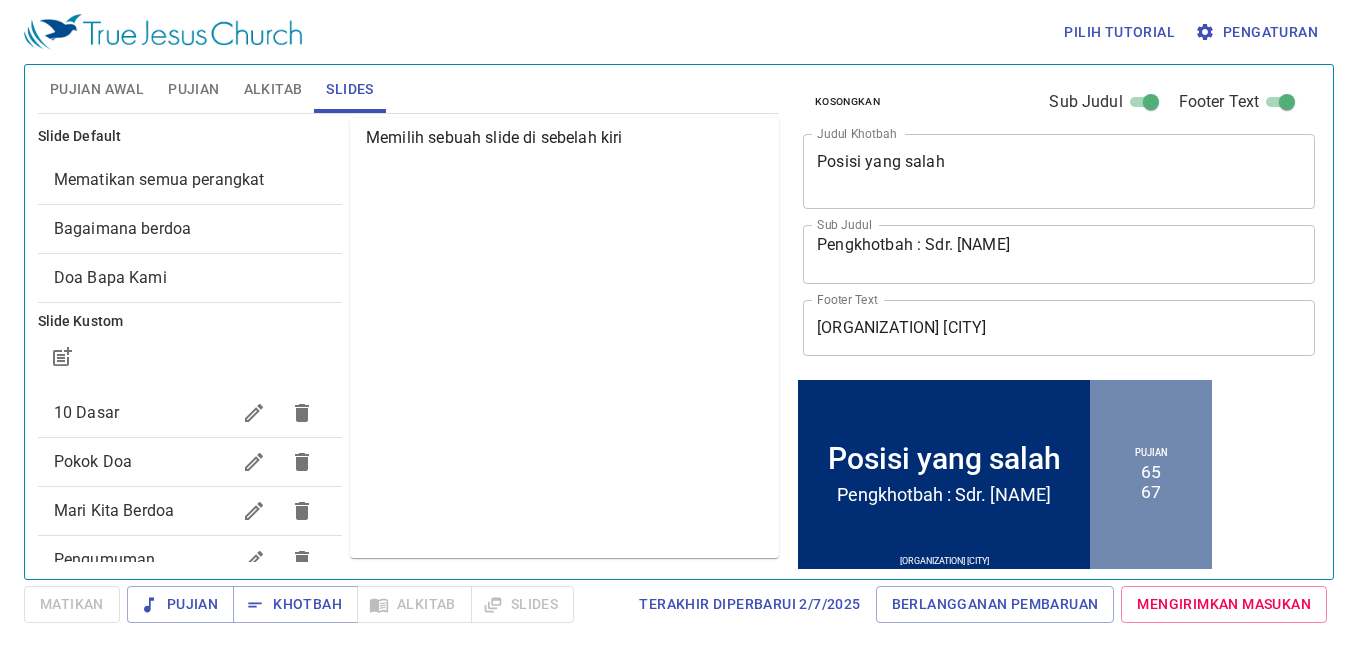 click on "Mari Kita Berdoa" at bounding box center [190, 511] 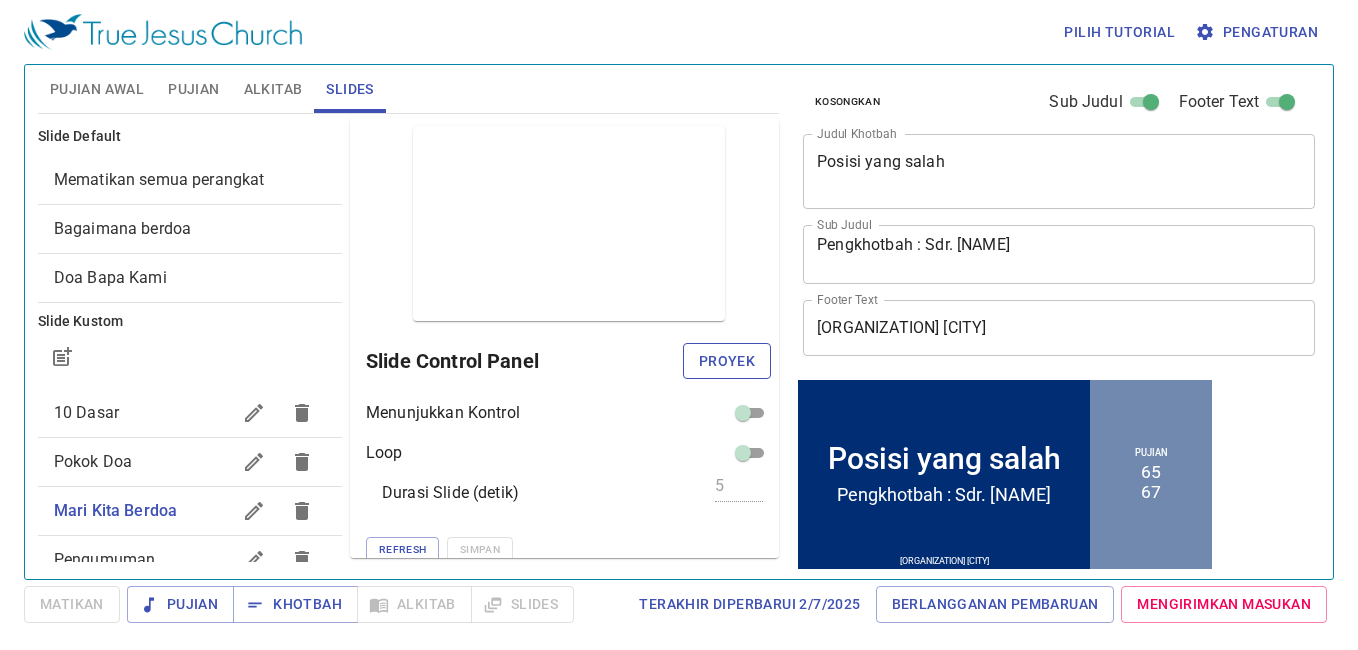 click on "Proyek" at bounding box center (727, 361) 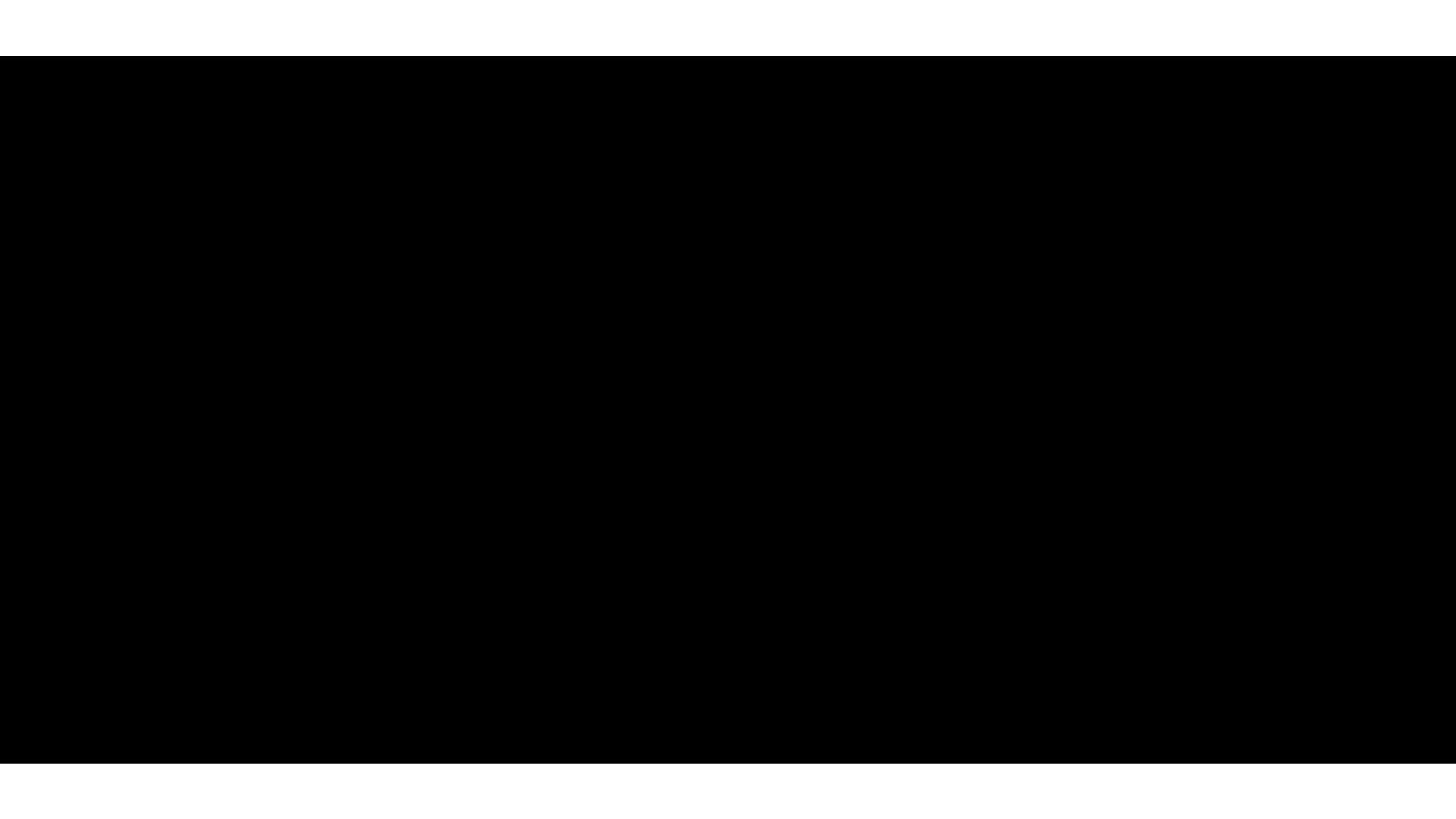scroll, scrollTop: 0, scrollLeft: 0, axis: both 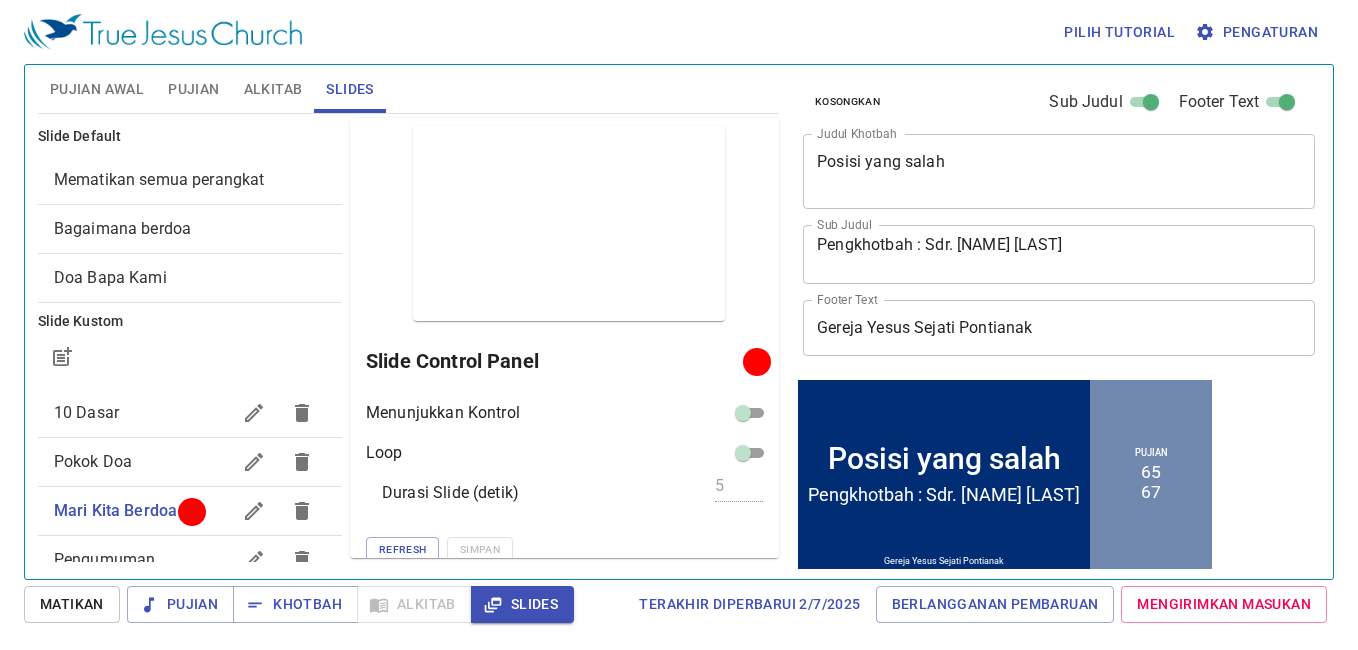 click on "Pujian Awal" at bounding box center [97, 89] 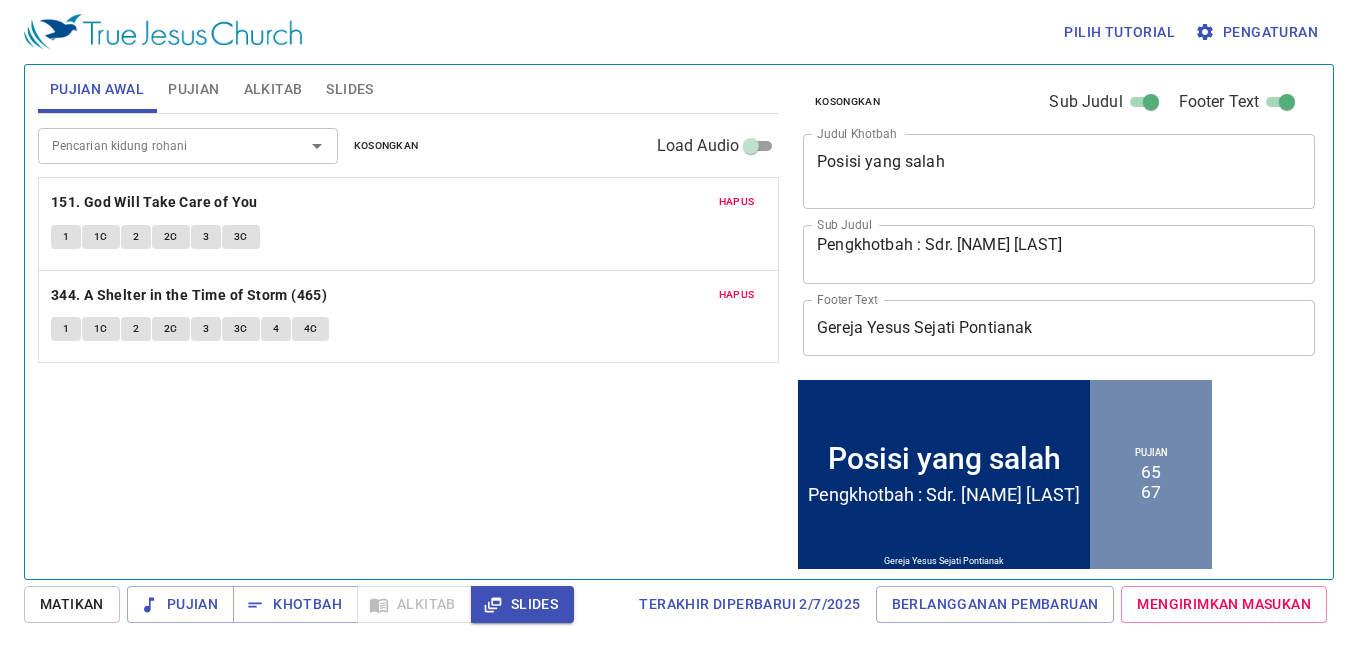 type 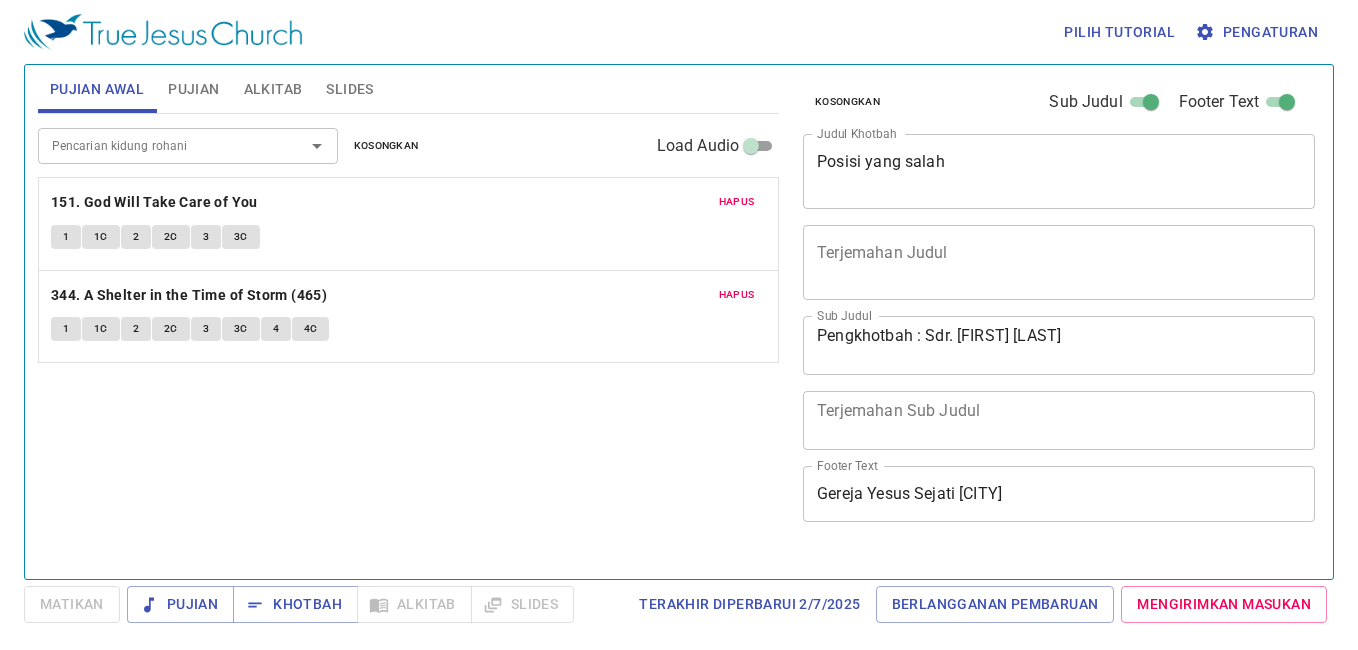 scroll, scrollTop: 0, scrollLeft: 0, axis: both 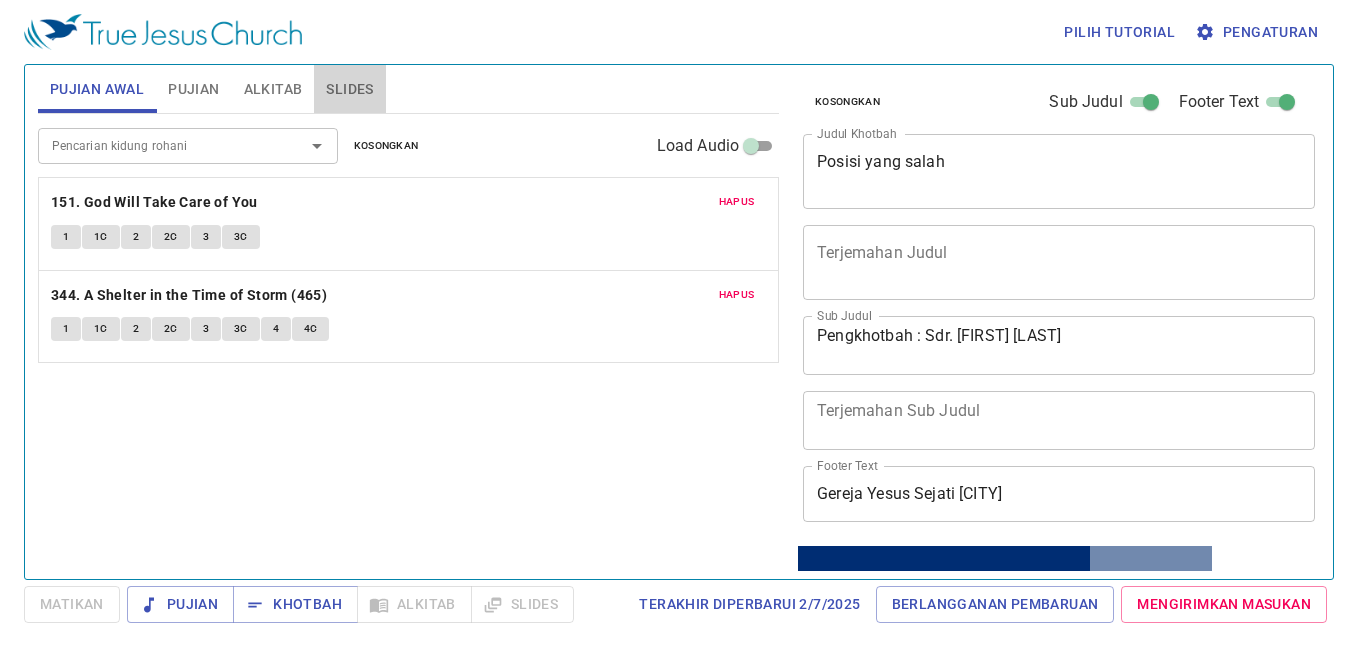 click on "Slides" at bounding box center (349, 89) 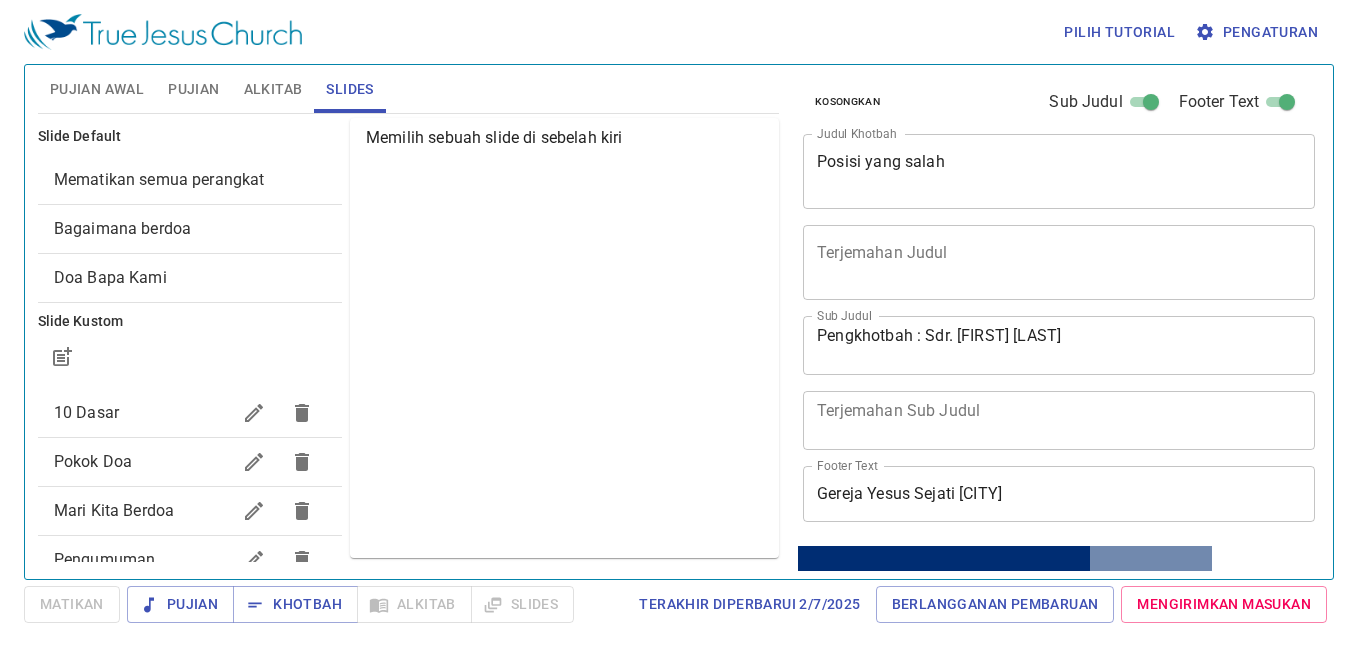click on "Mari Kita Berdoa" at bounding box center (142, 511) 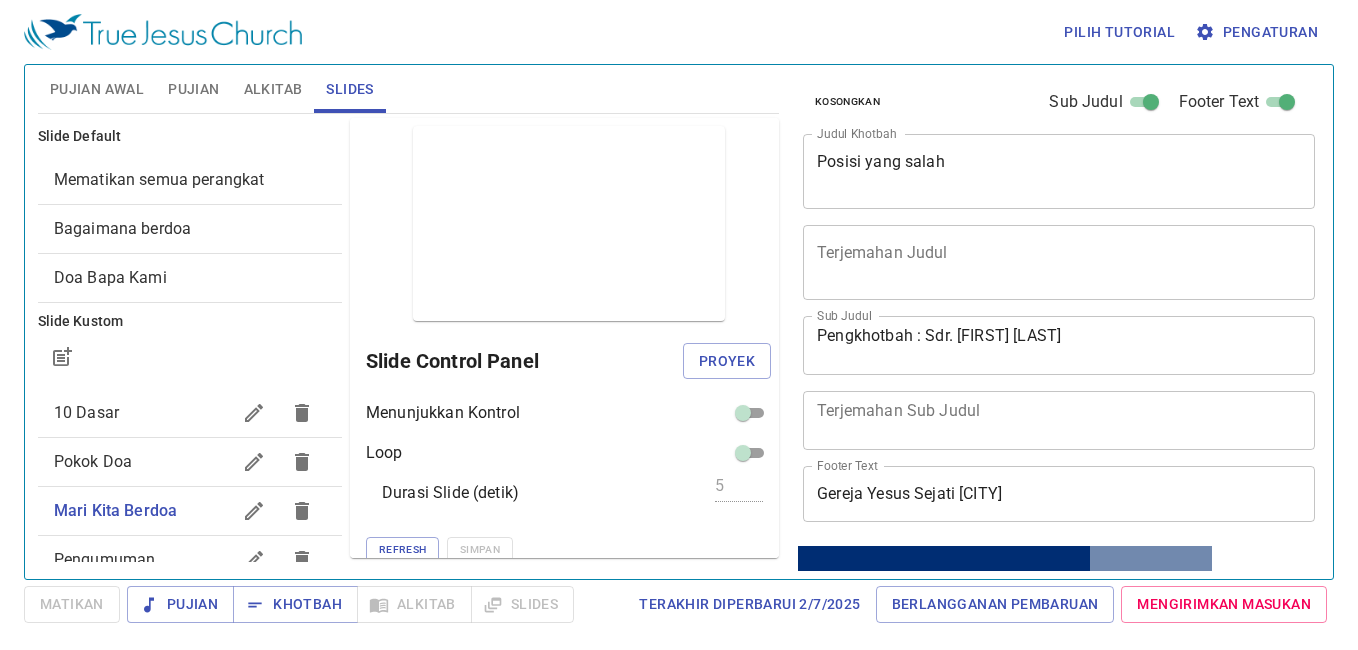 click on "Proyek" at bounding box center (727, 361) 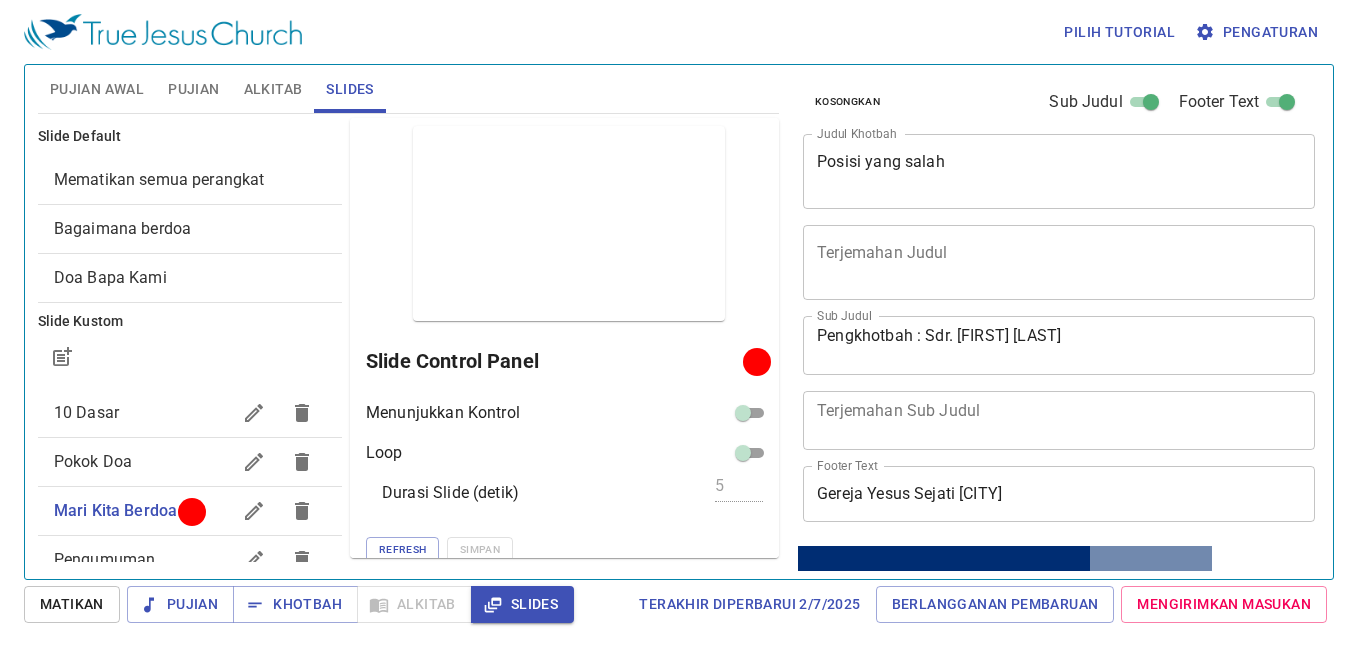 click on "Pujian Awal" at bounding box center [97, 89] 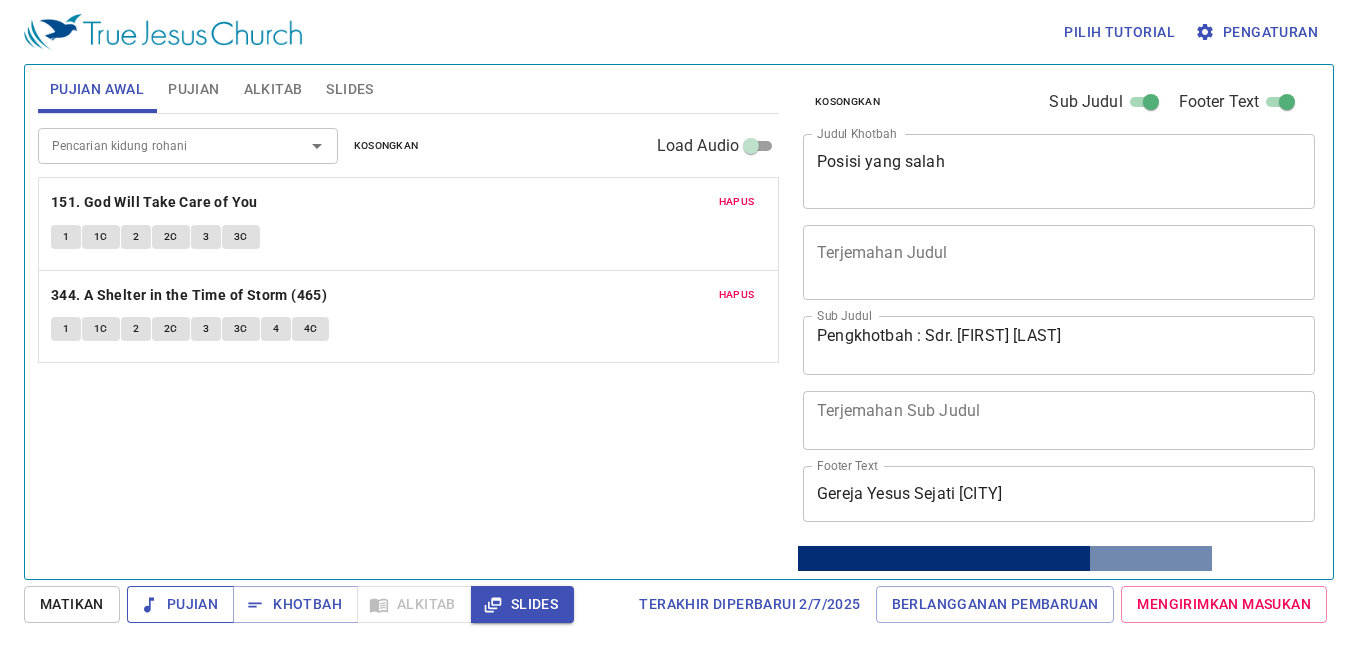 click on "Pujian" at bounding box center [180, 604] 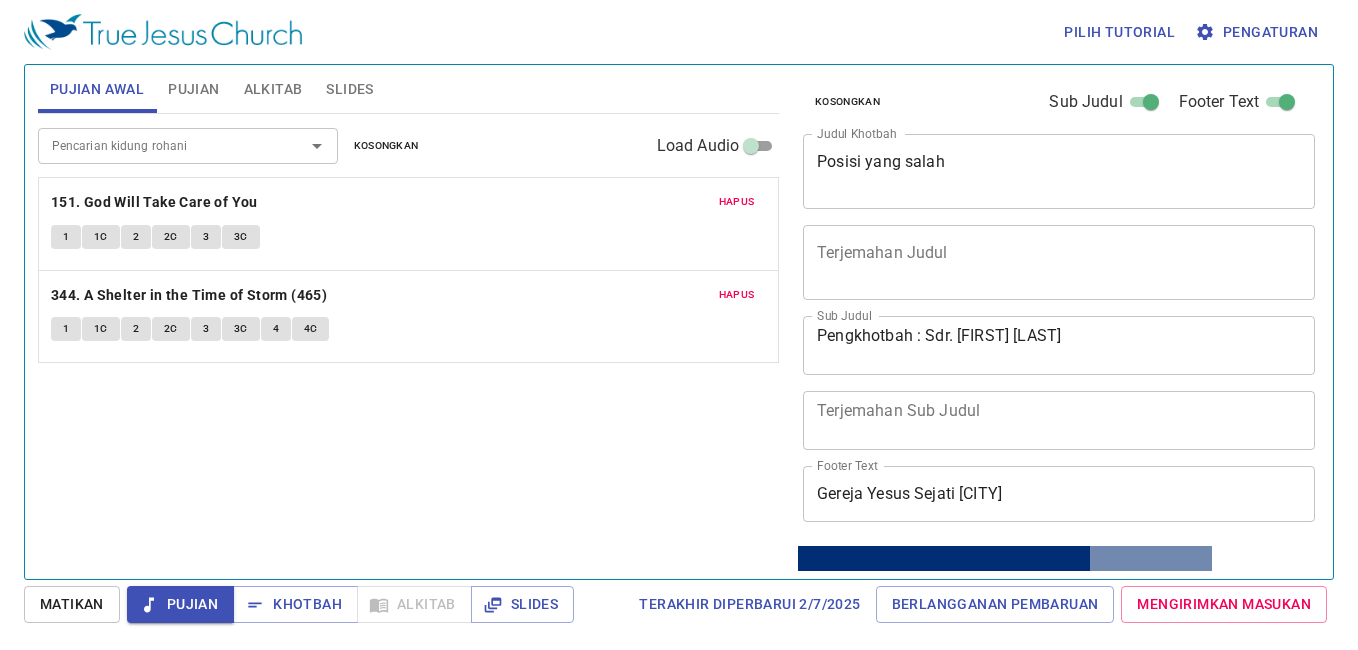 click on "Pengaturan" at bounding box center [1258, 32] 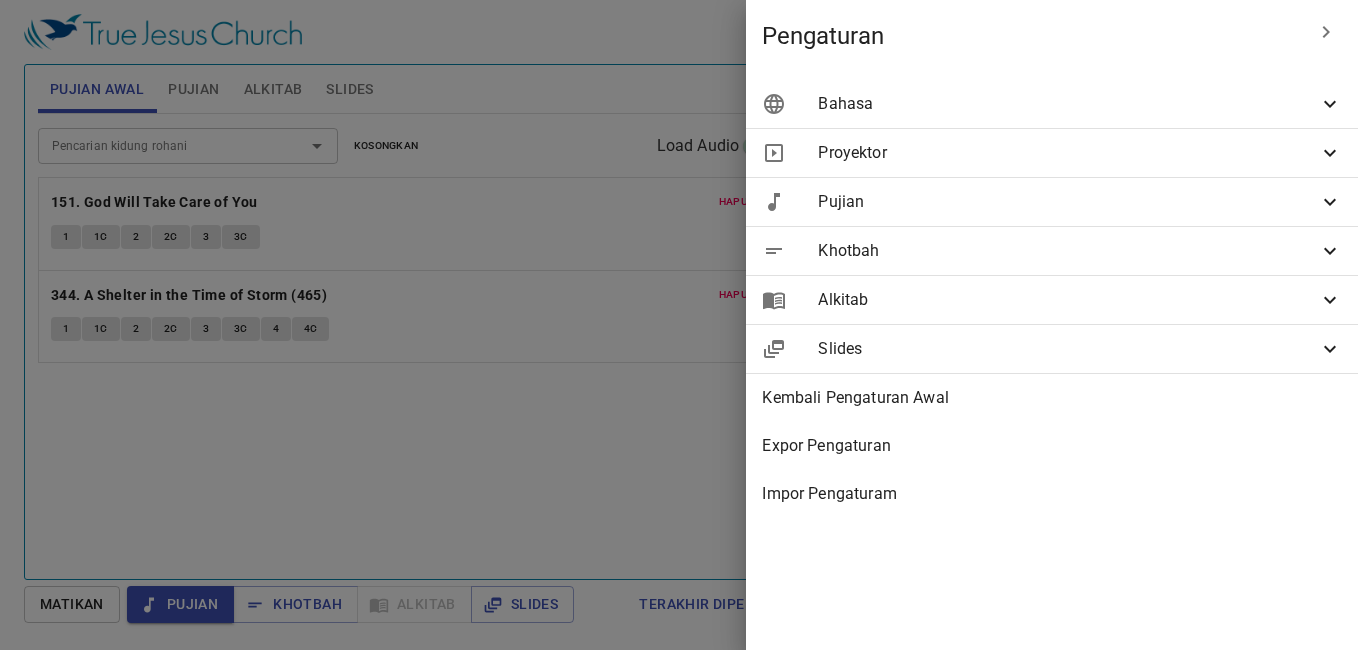 click on "Bahasa" at bounding box center [1052, 104] 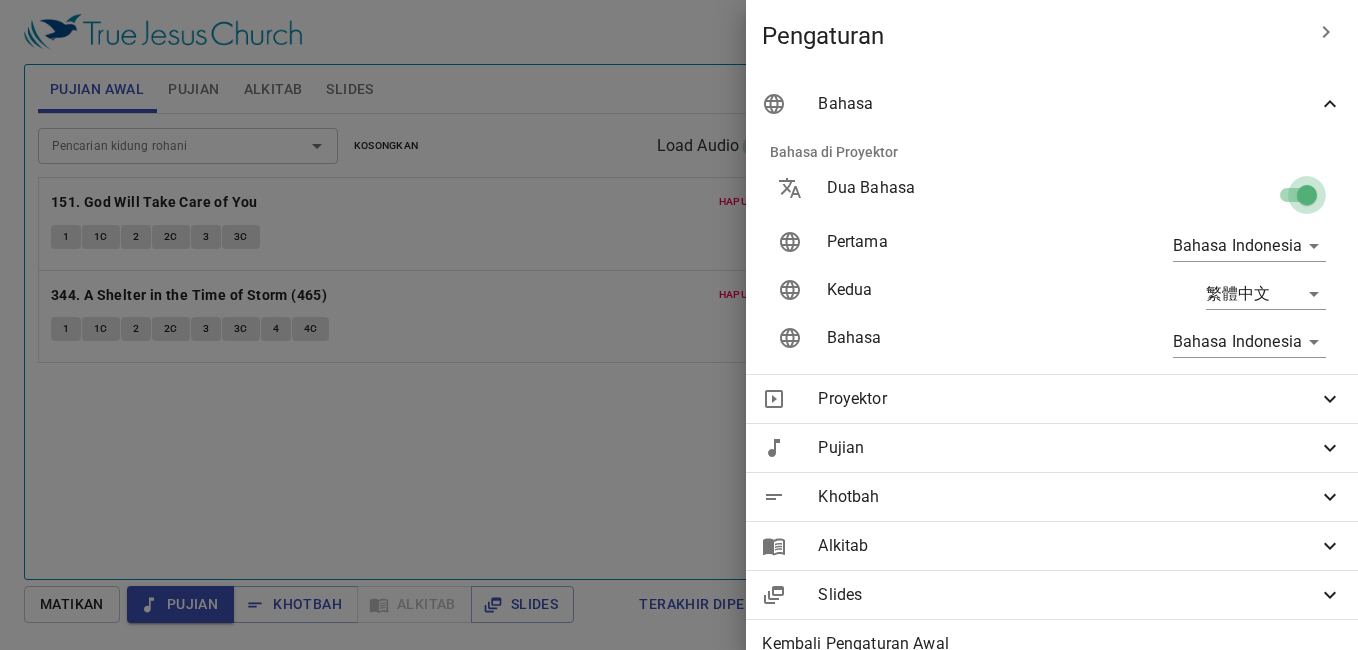 click at bounding box center (1307, 199) 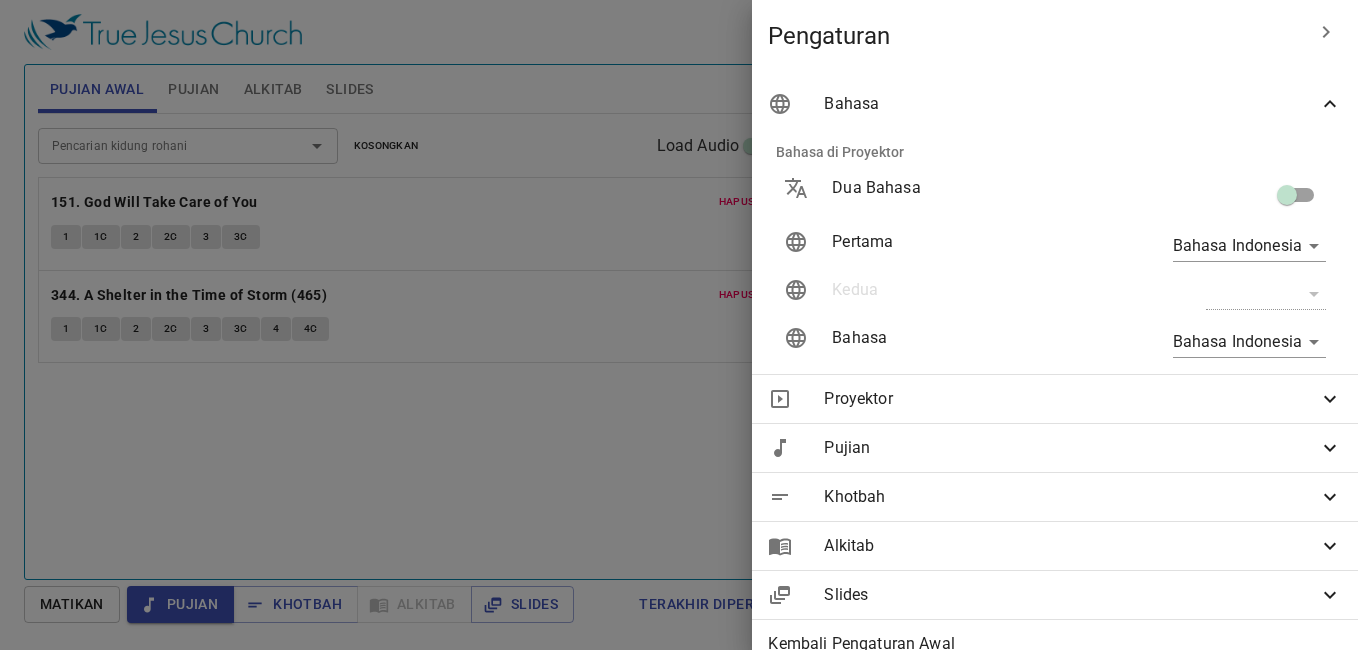 click at bounding box center [679, 325] 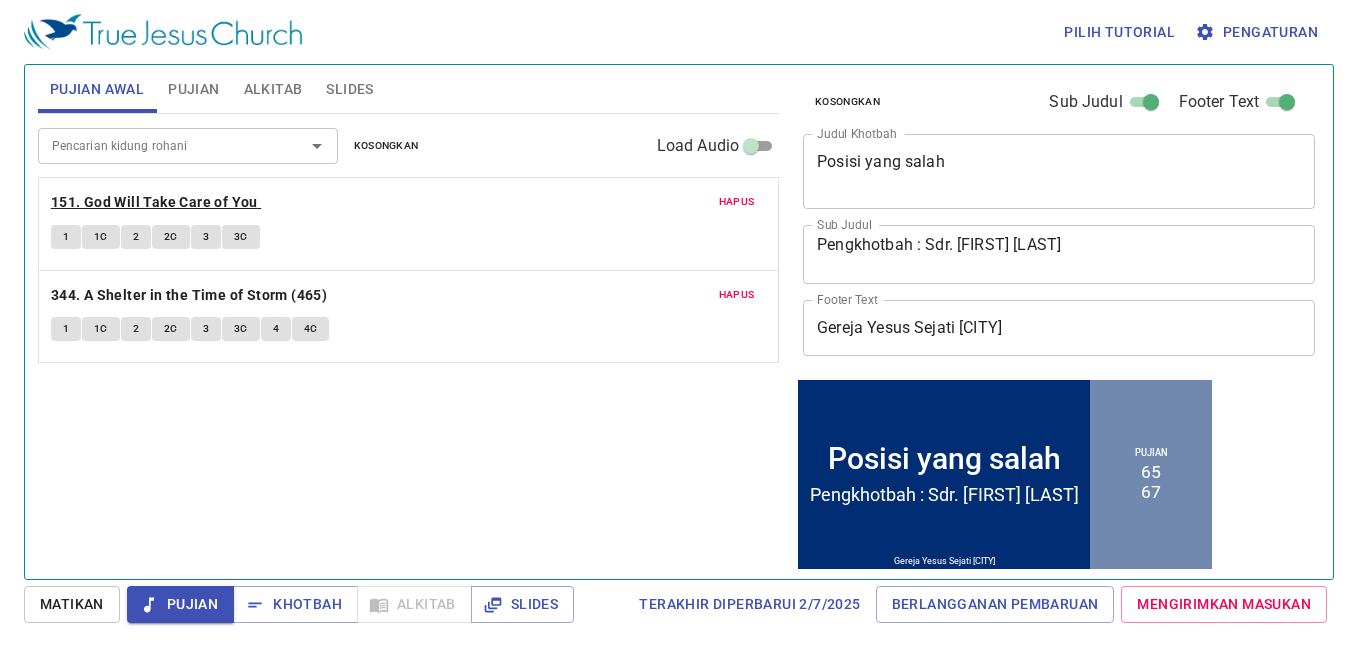 click on "151. God Will Take Care of You" at bounding box center [154, 202] 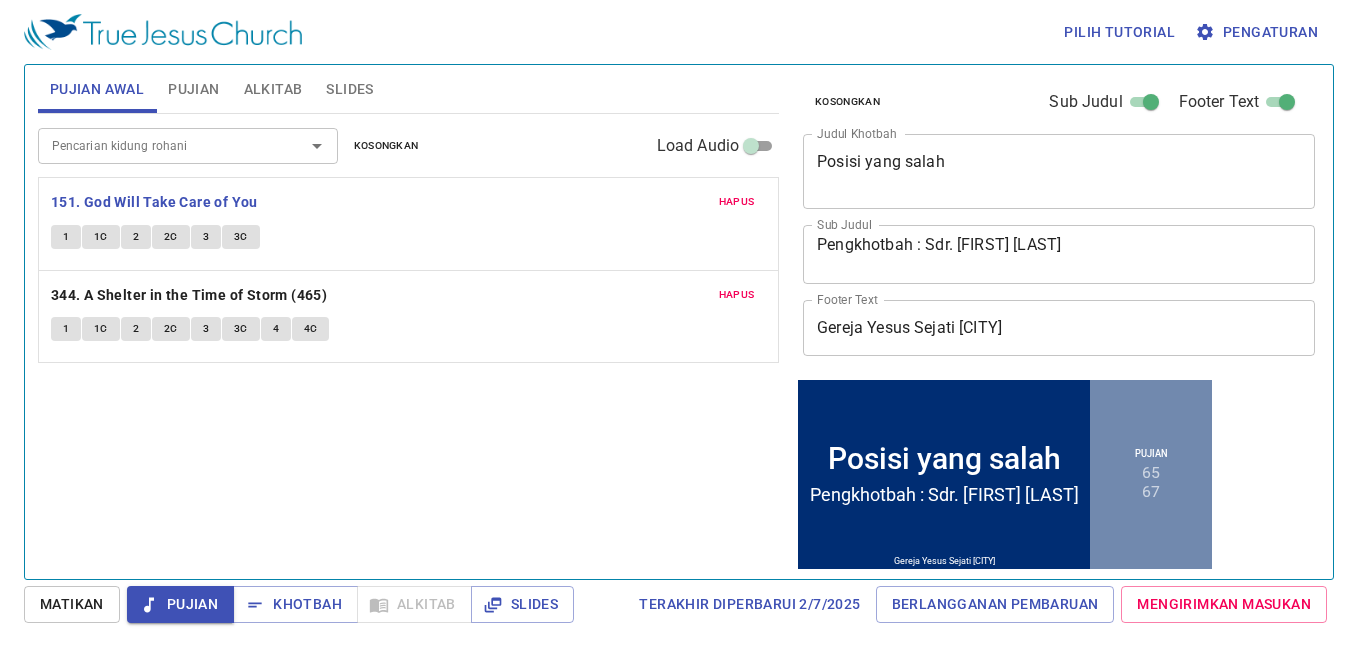 click on "1" at bounding box center (66, 237) 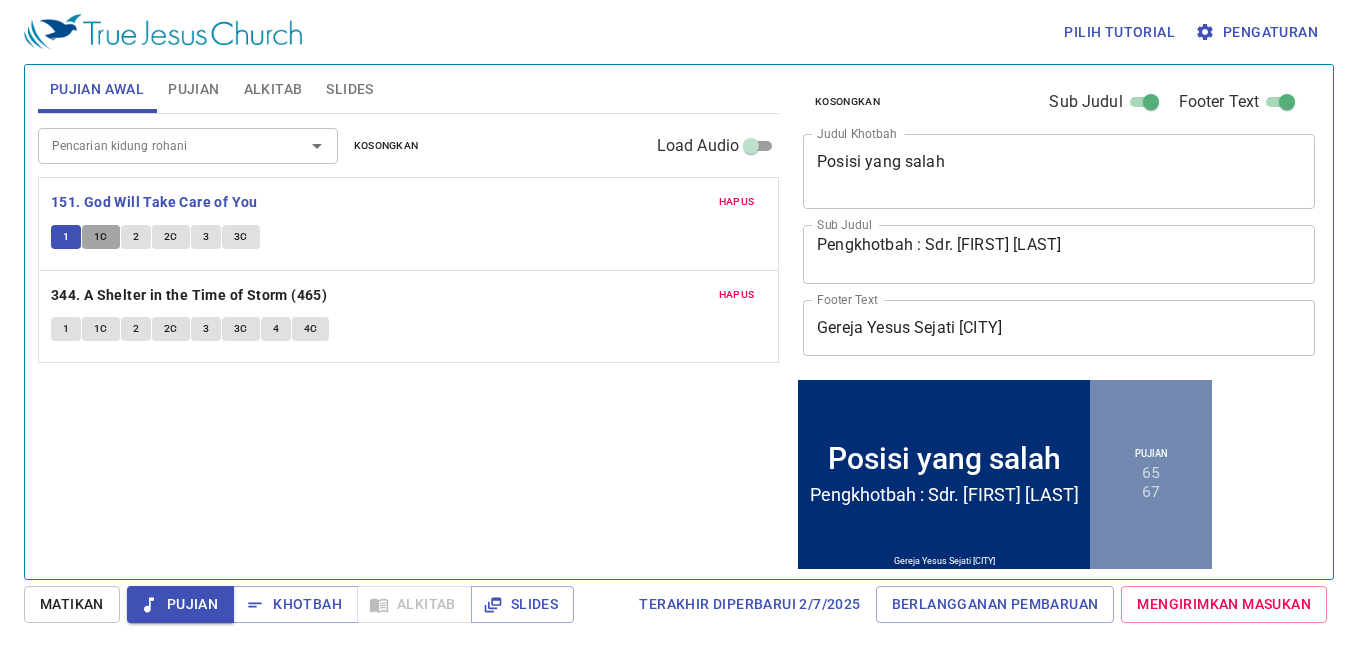 click on "1C" at bounding box center [101, 237] 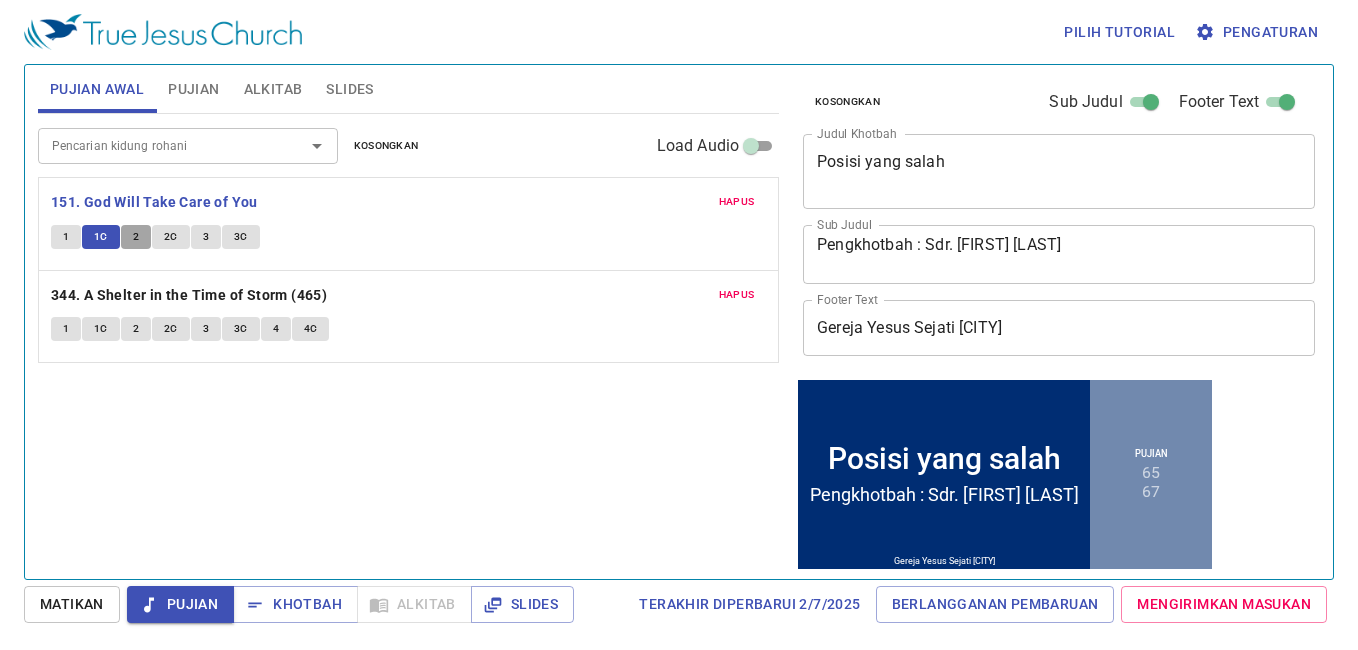 click on "2" at bounding box center (136, 237) 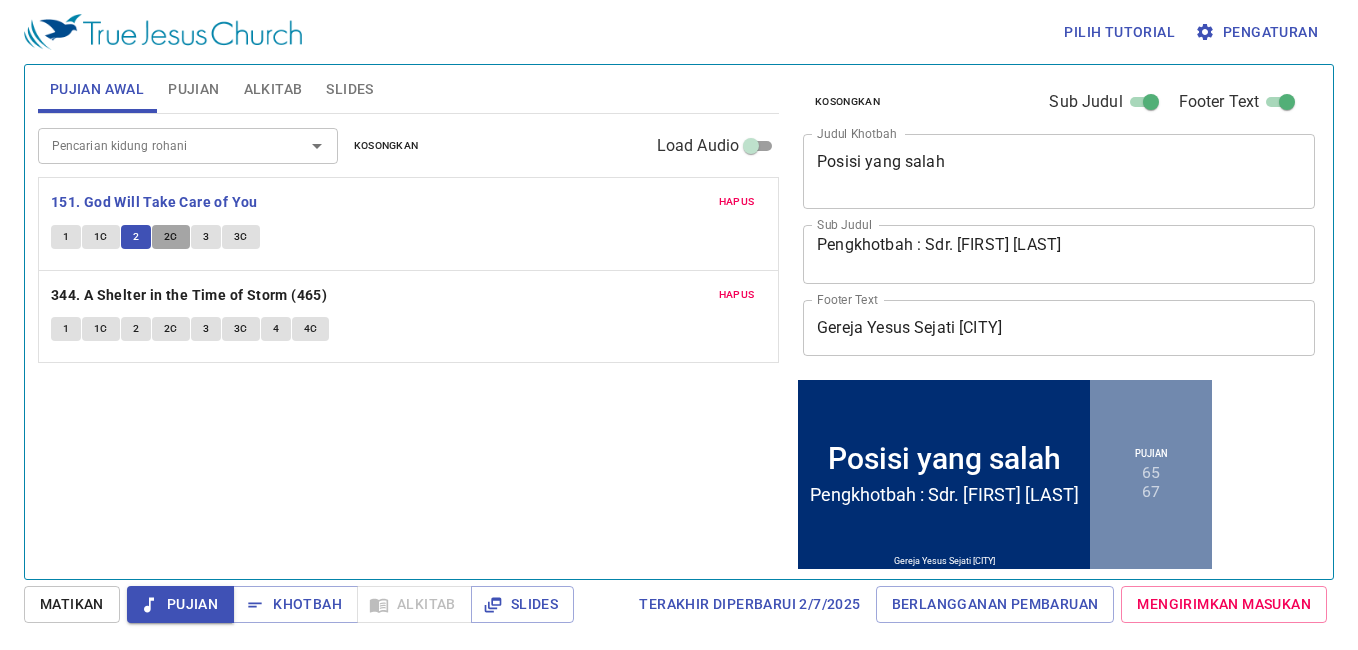 click on "2C" at bounding box center [171, 237] 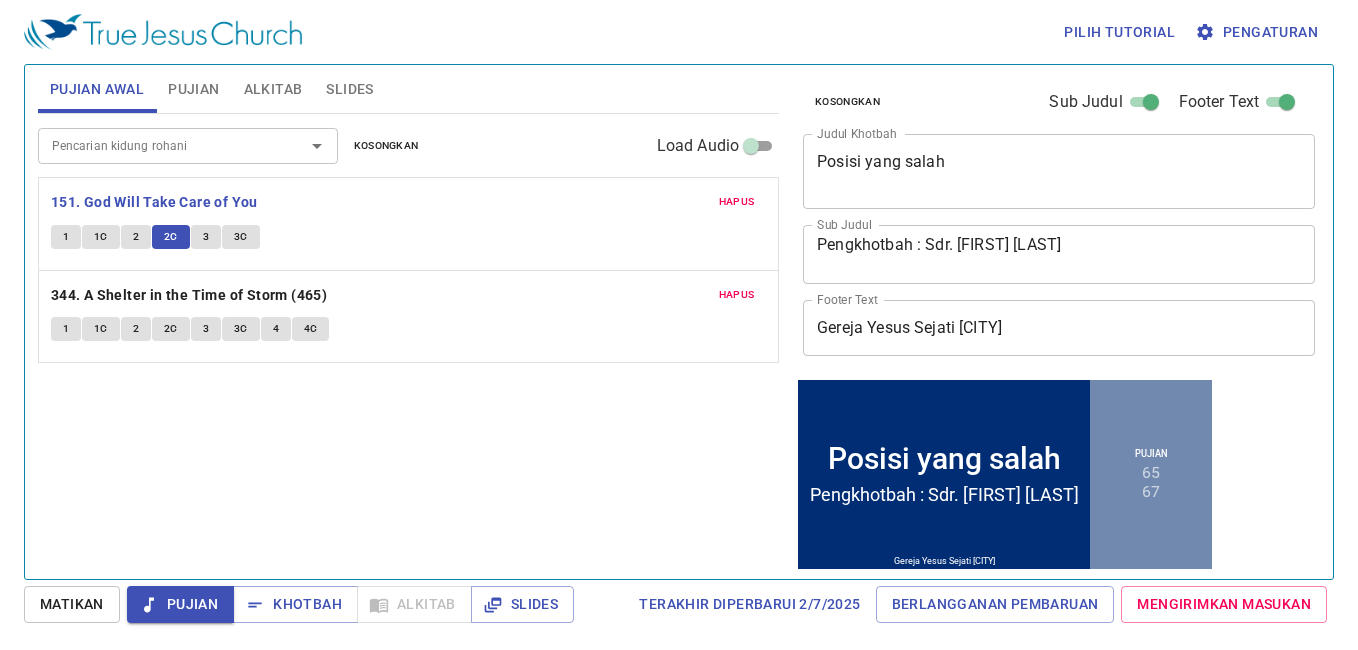click on "3" at bounding box center (206, 237) 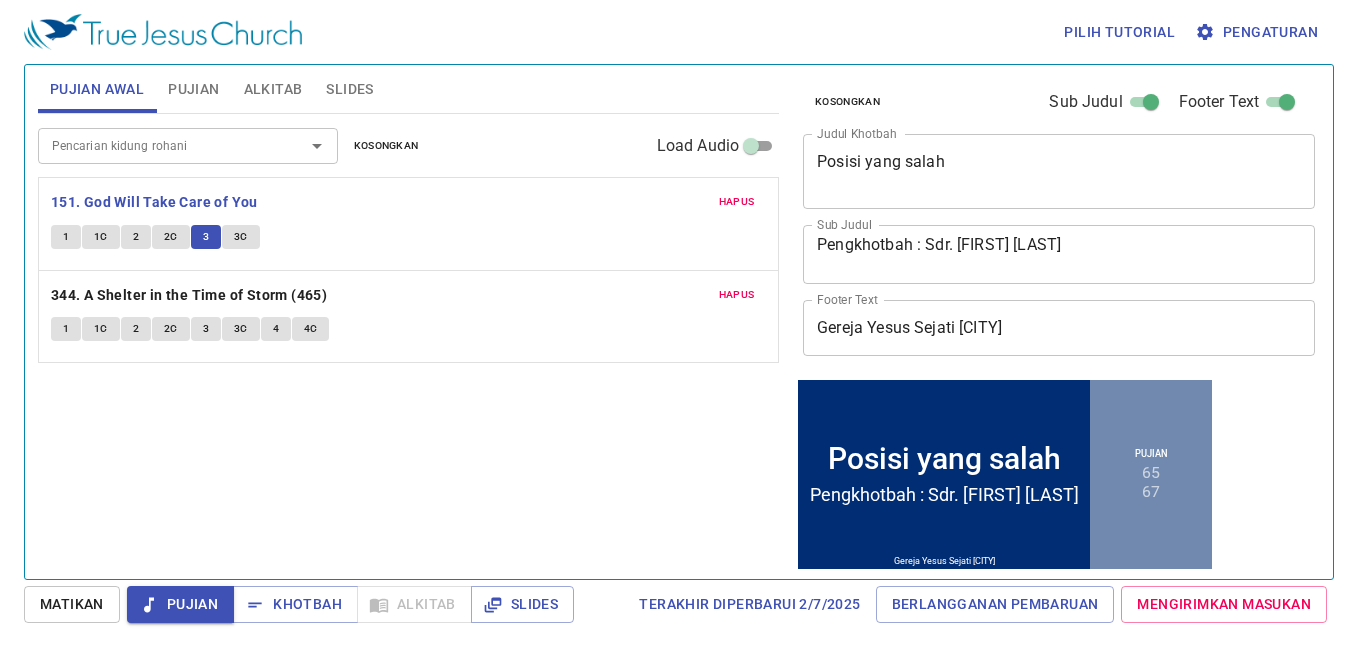 click on "3C" at bounding box center [241, 237] 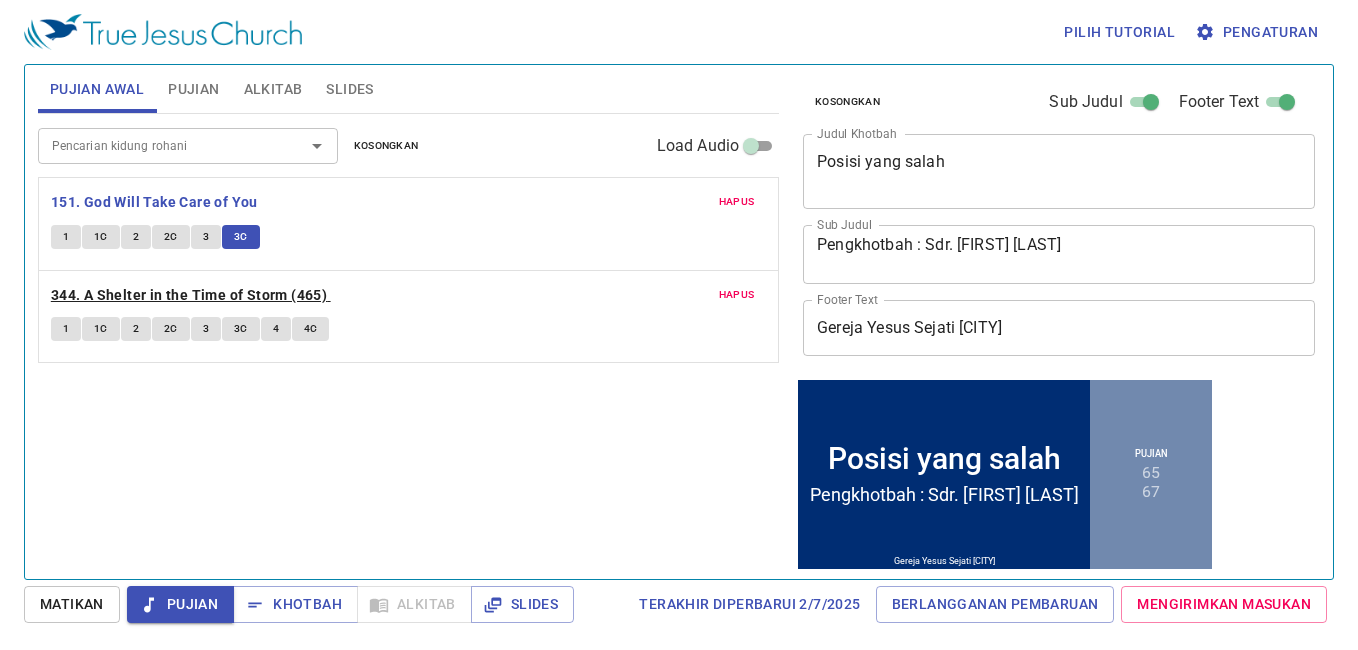 click on "344. A Shelter in the Time of Storm (465)" at bounding box center [189, 295] 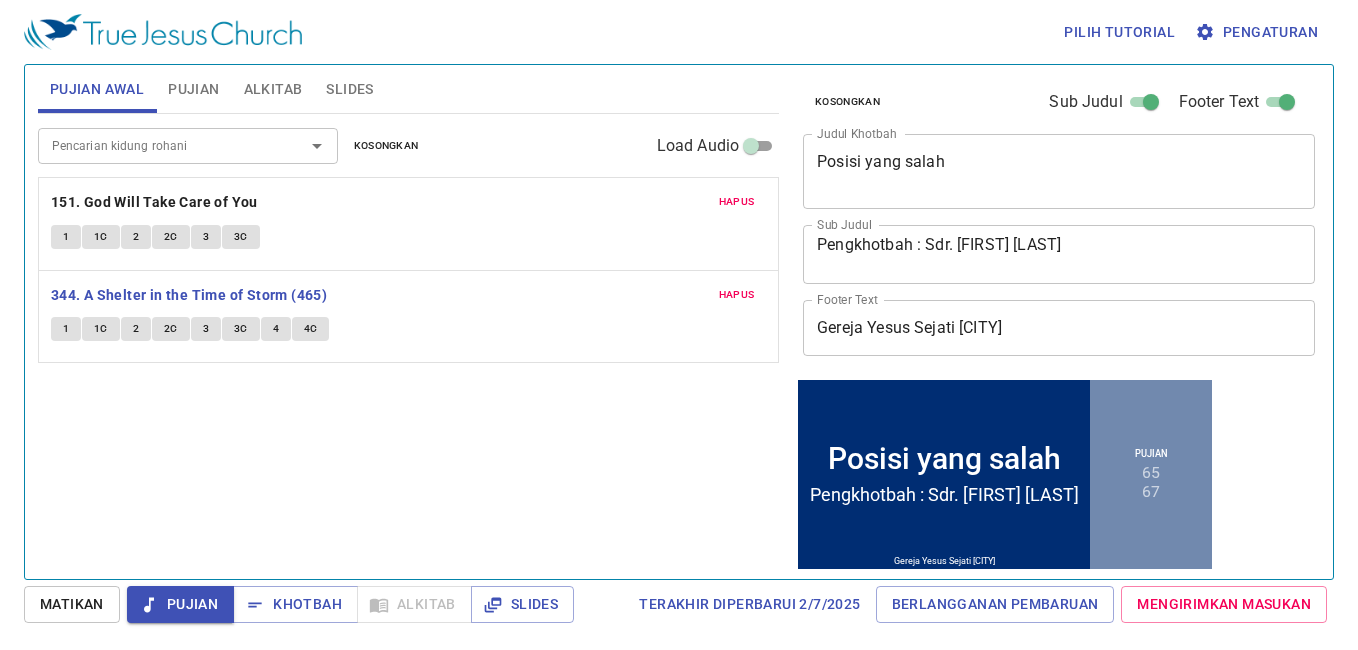 click on "1" at bounding box center (66, 329) 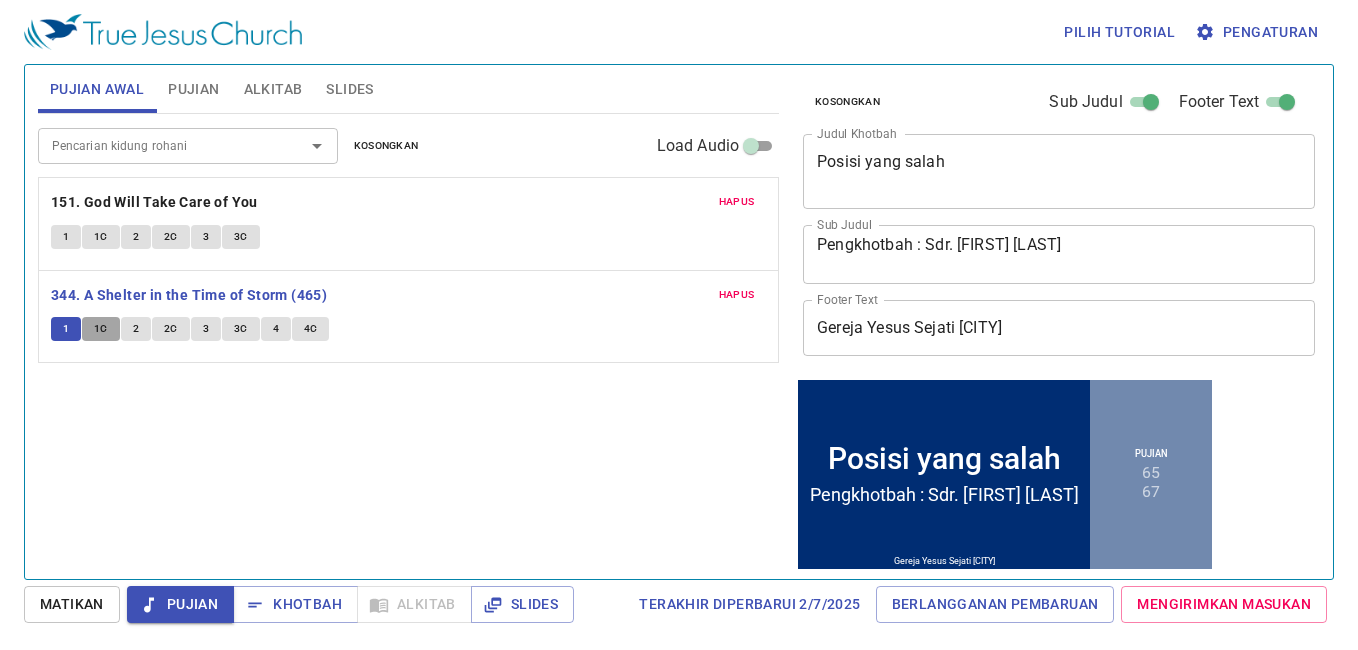 click on "1C" at bounding box center [101, 329] 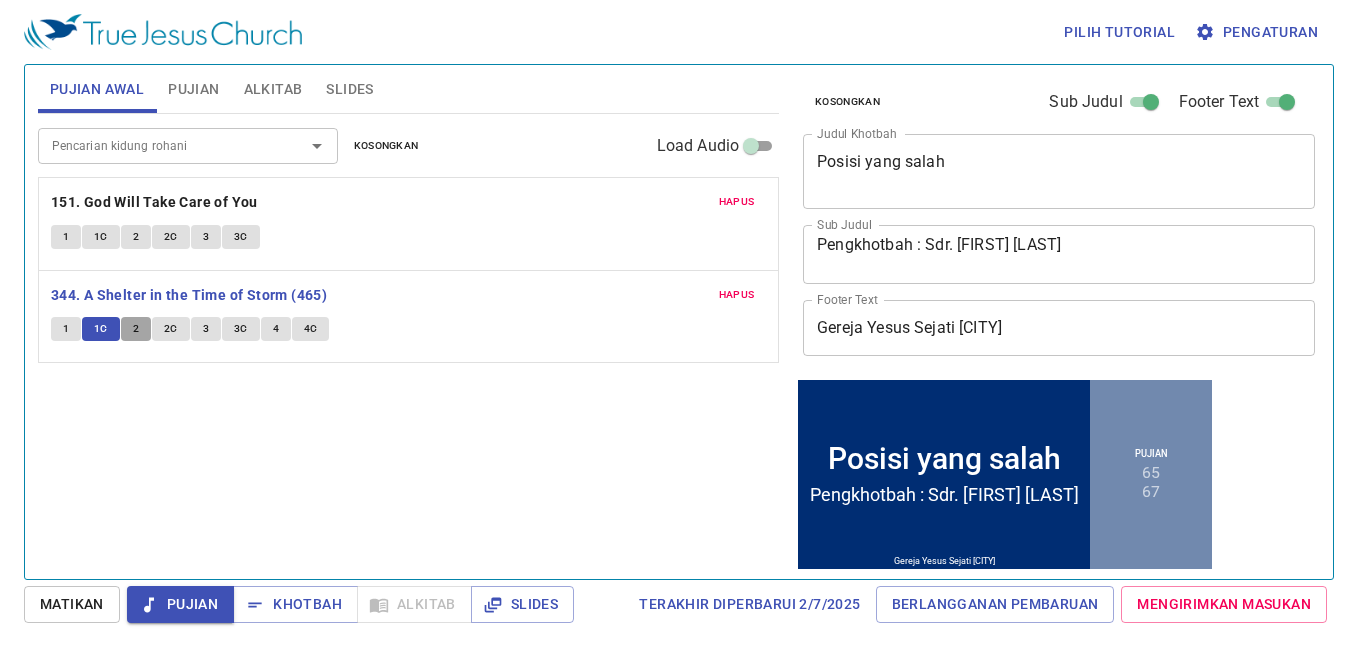 click on "2" at bounding box center (136, 329) 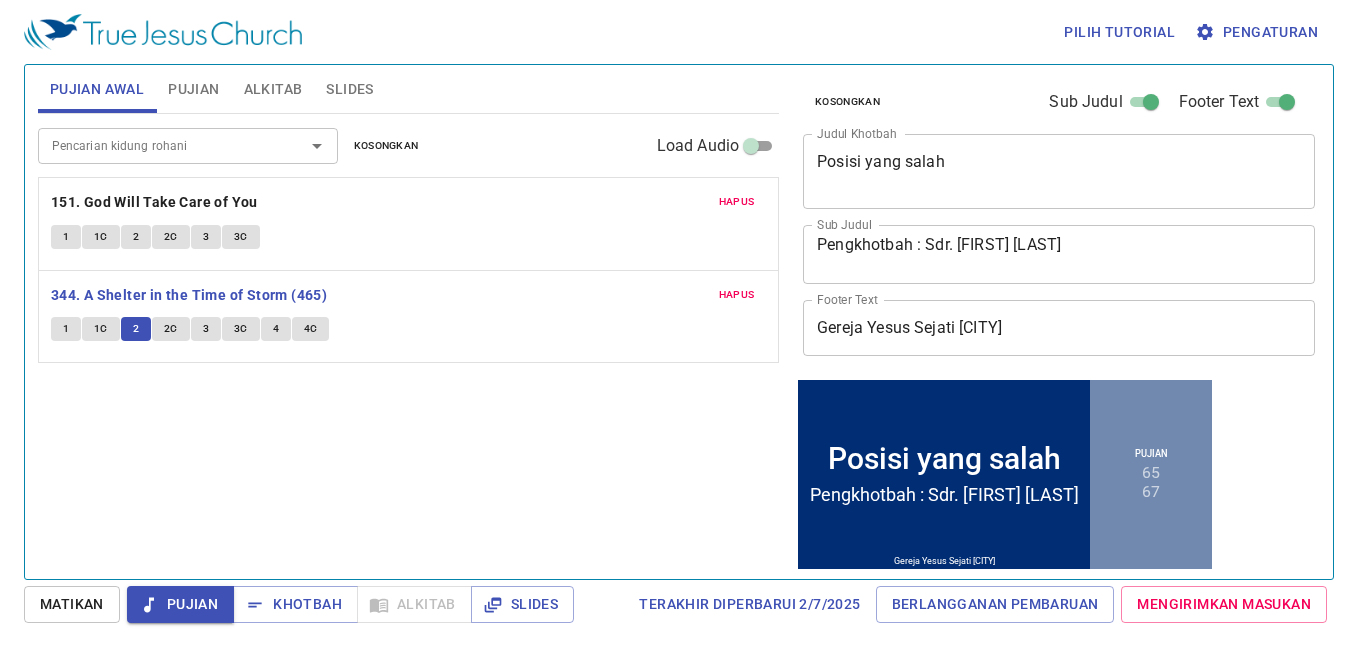 click on "2C" at bounding box center [171, 329] 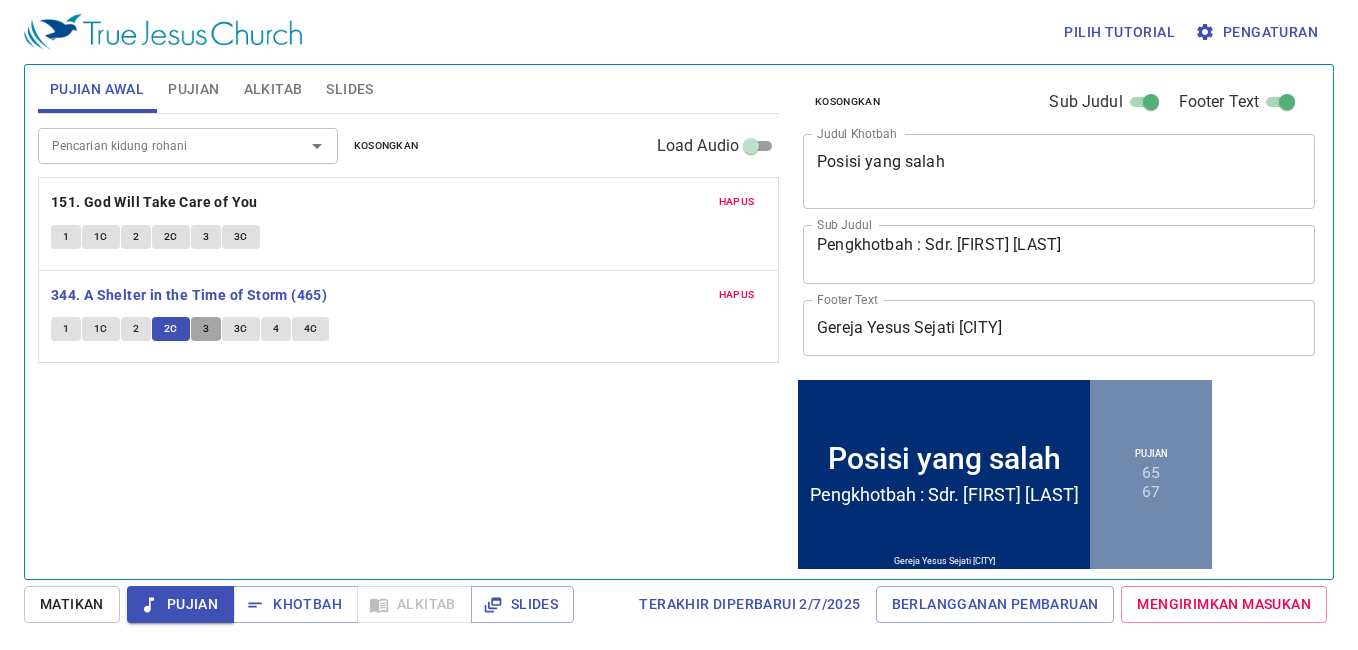click on "3" at bounding box center [206, 329] 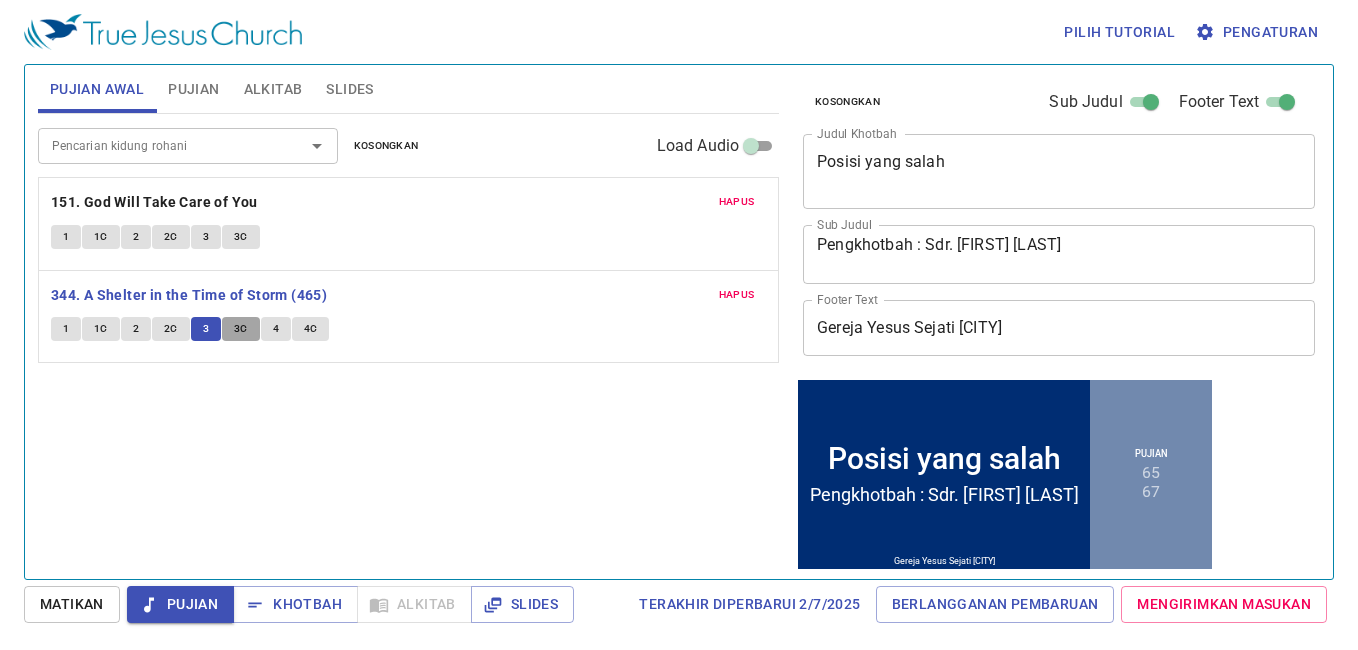 click on "3C" at bounding box center [241, 329] 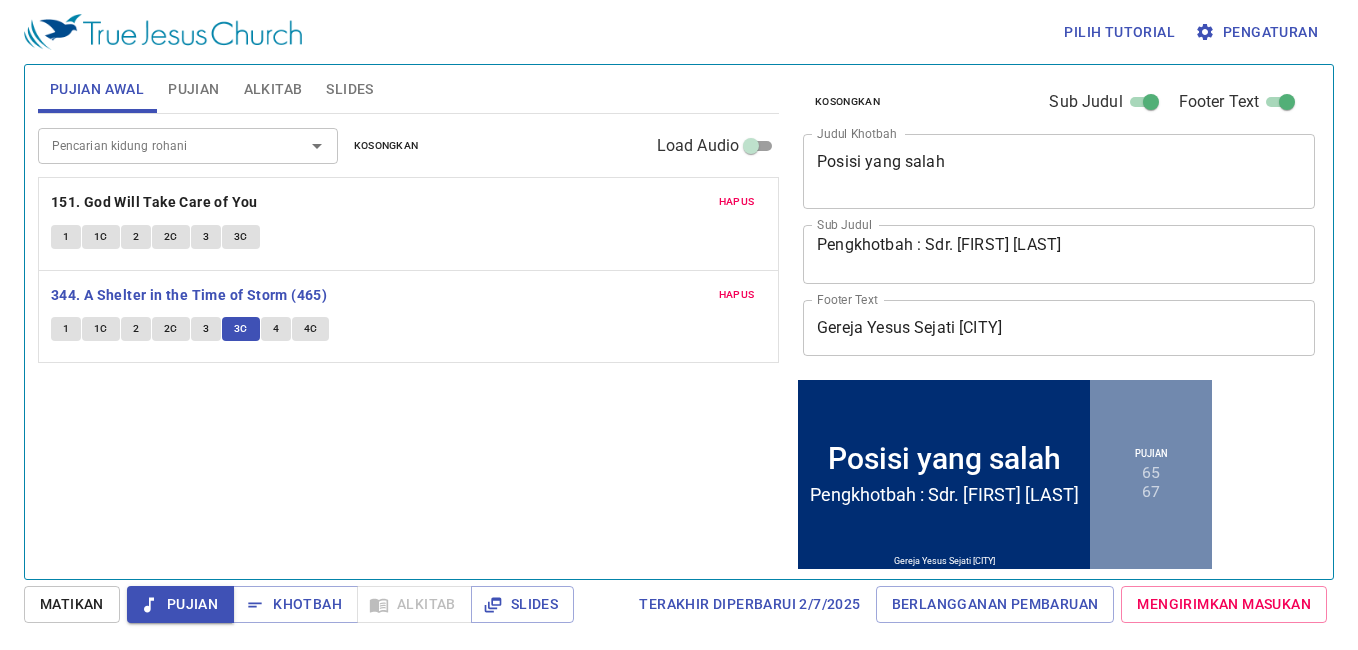 click on "4" at bounding box center (276, 329) 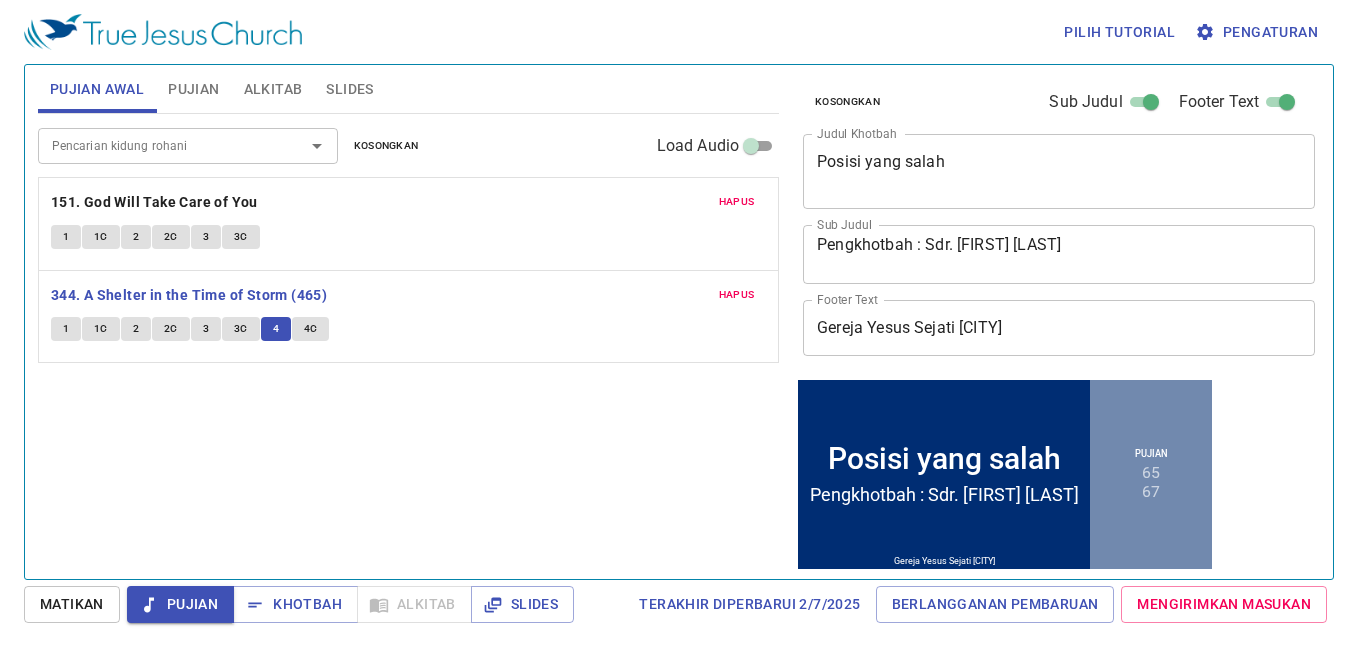 click on "4C" at bounding box center [311, 329] 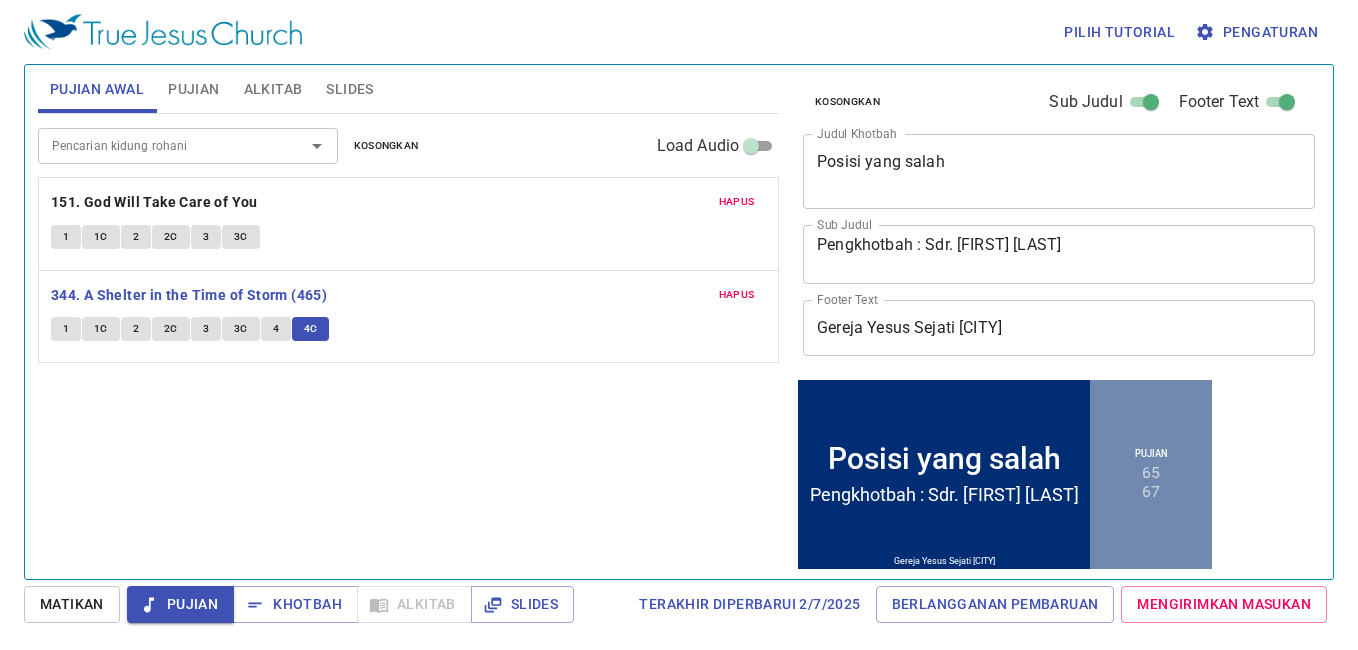 click on "Pujian" at bounding box center [180, 604] 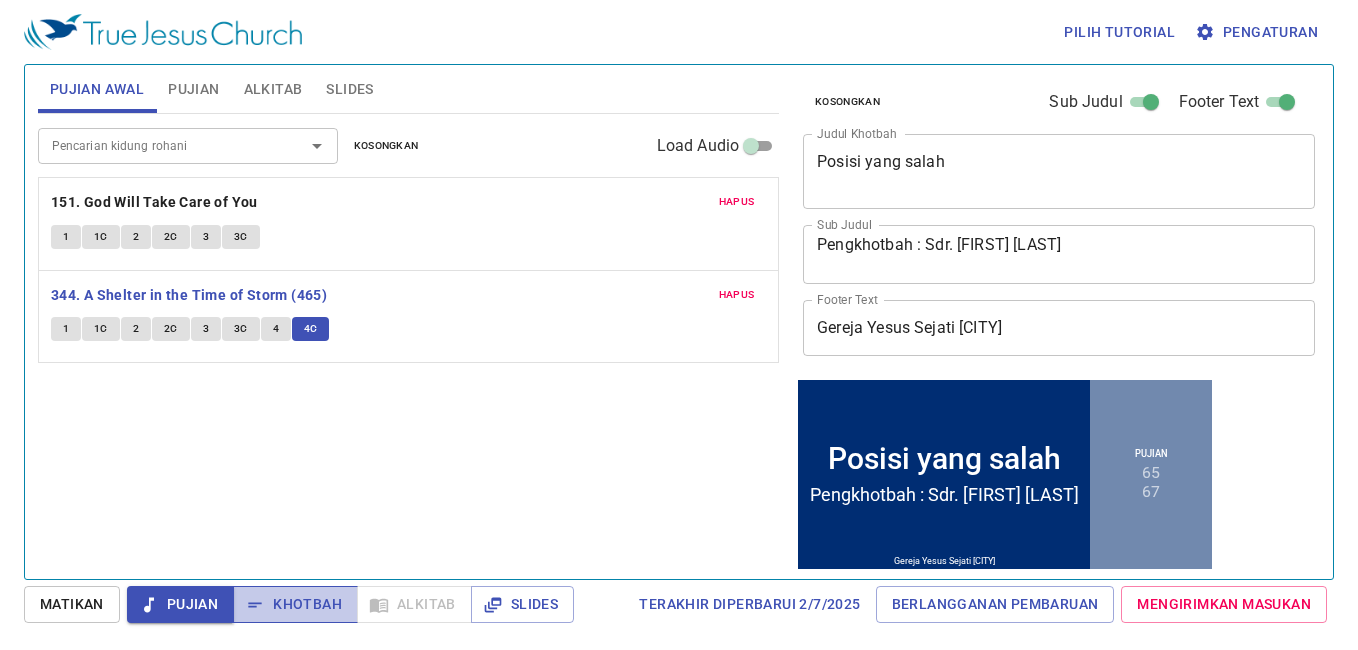 click on "Khotbah" at bounding box center [295, 604] 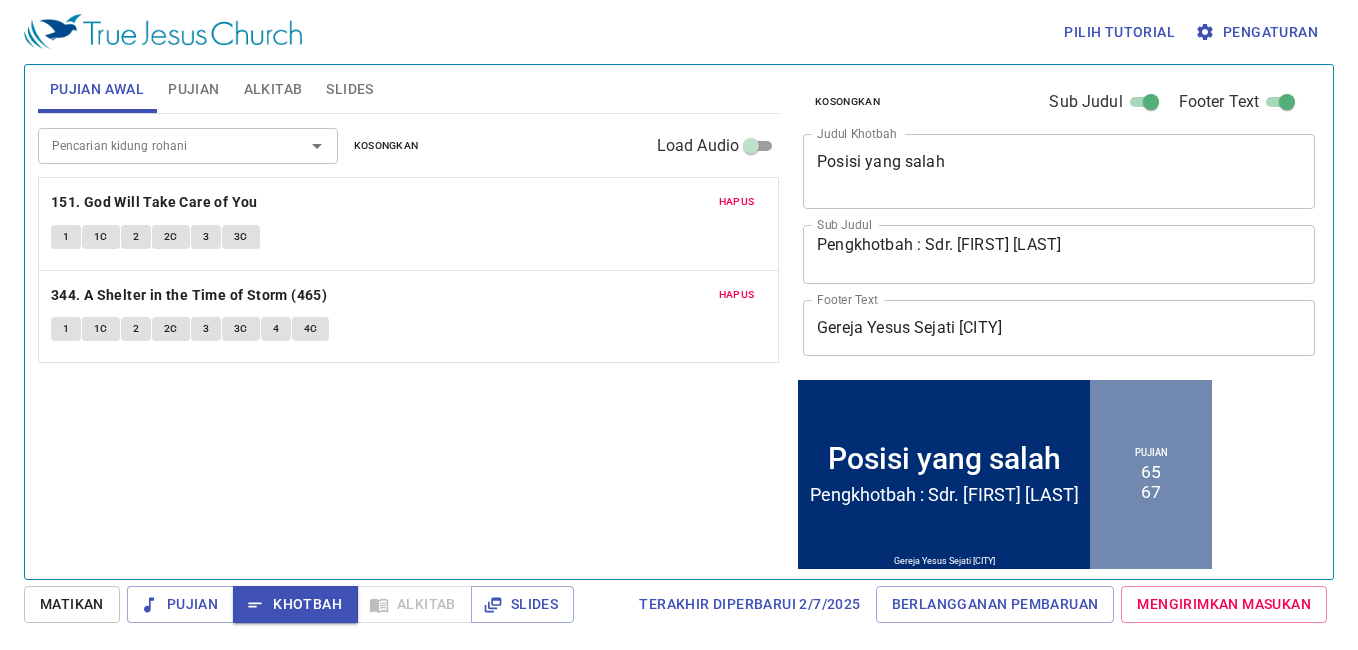 click on "Posisi yang salah" at bounding box center [1059, 171] 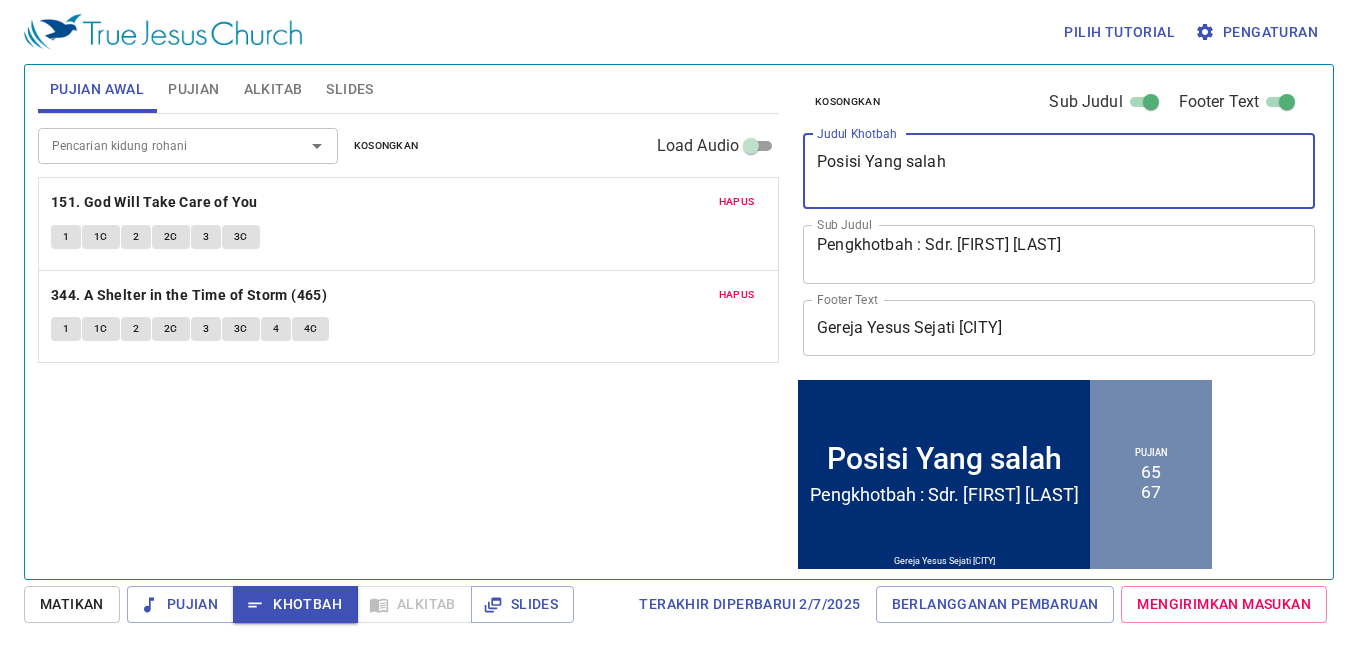click on "Posisi Yang salah" at bounding box center (1059, 171) 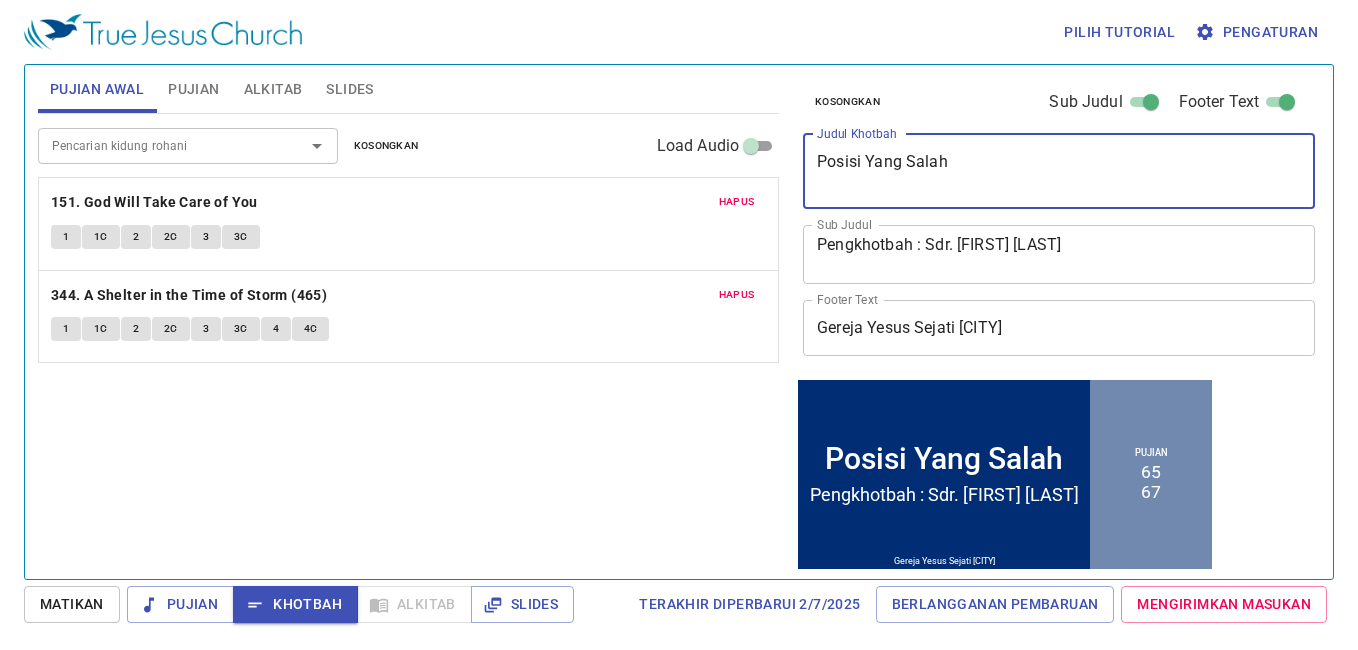 type on "Posisi Yang Salah" 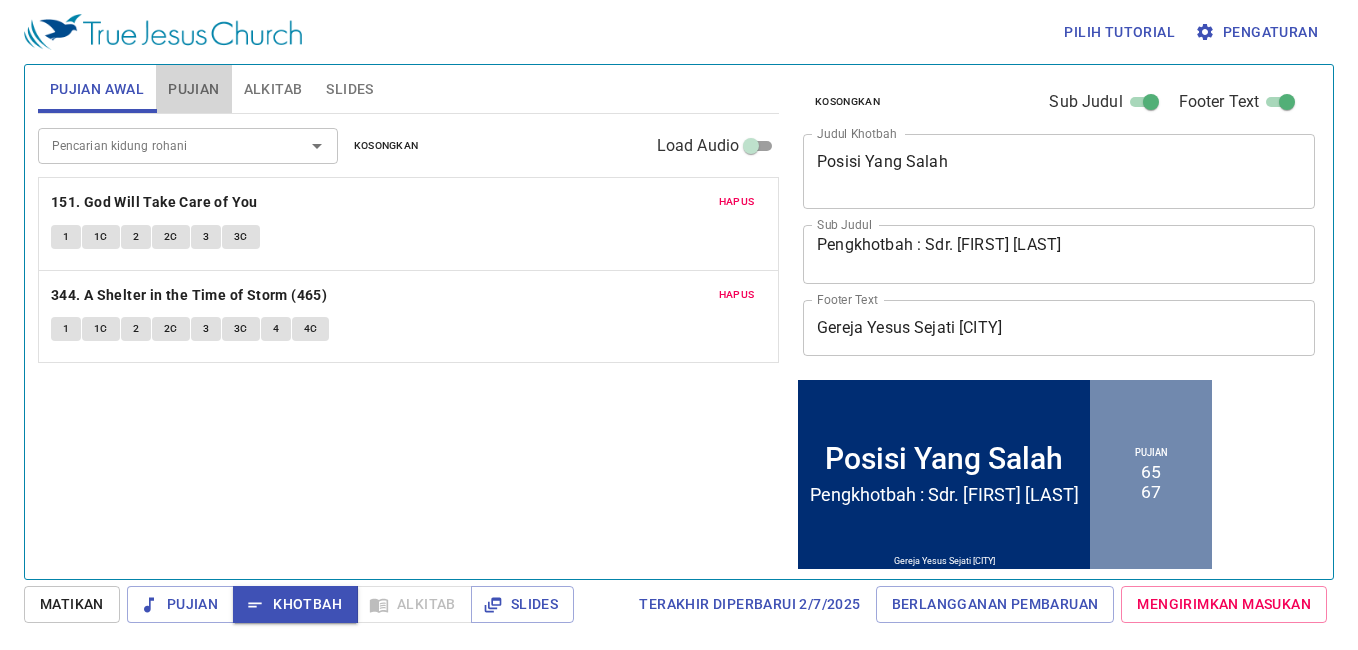 click on "Pujian" at bounding box center (193, 89) 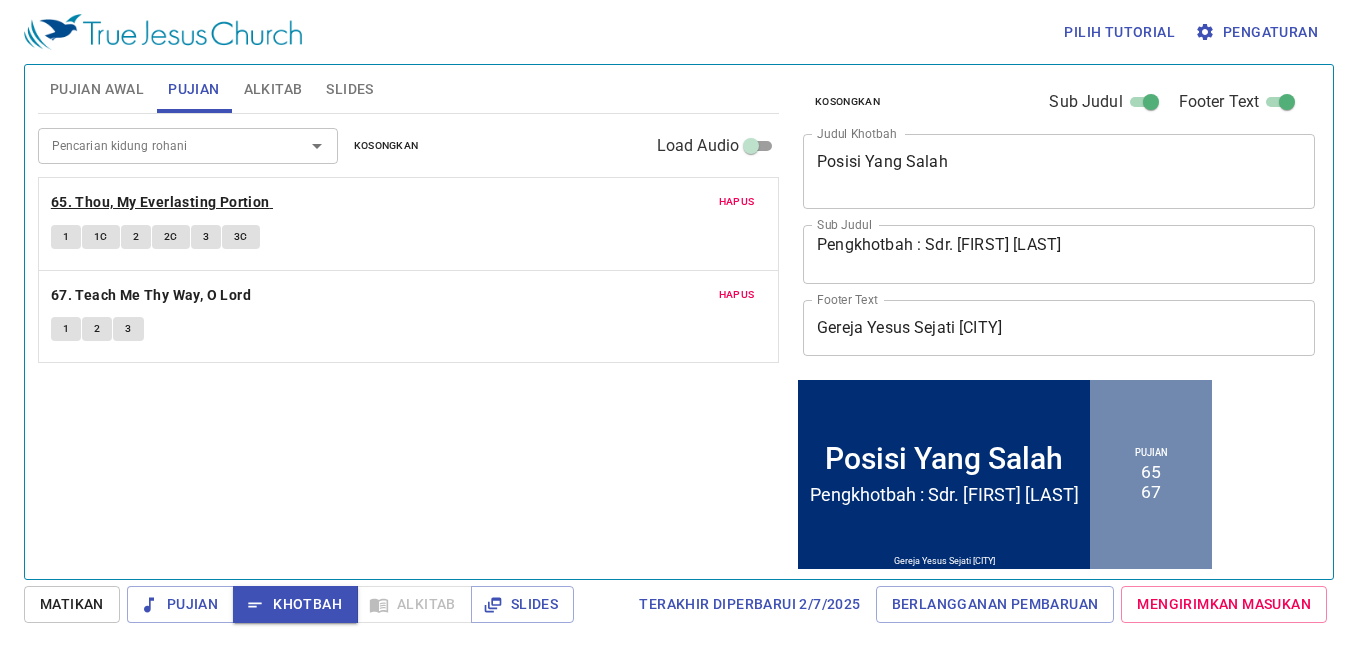 click on "65. Thou, My Everlasting Portion" at bounding box center [160, 202] 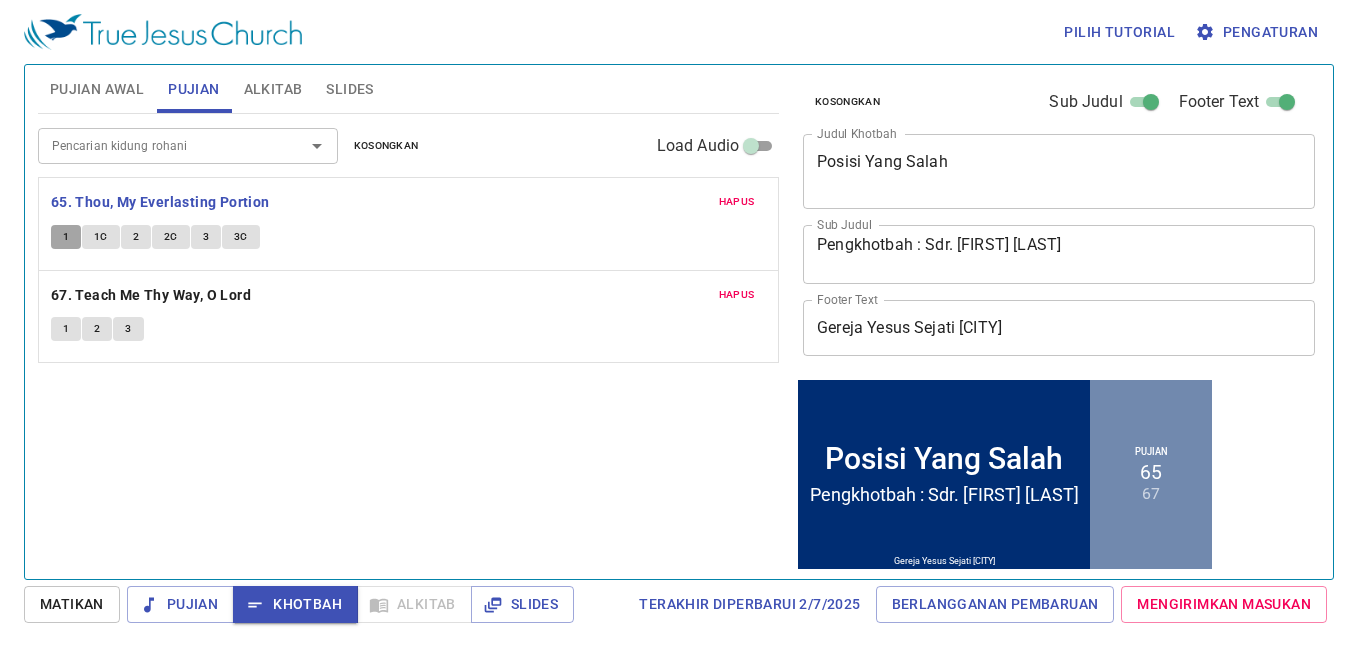 click on "1" at bounding box center [66, 237] 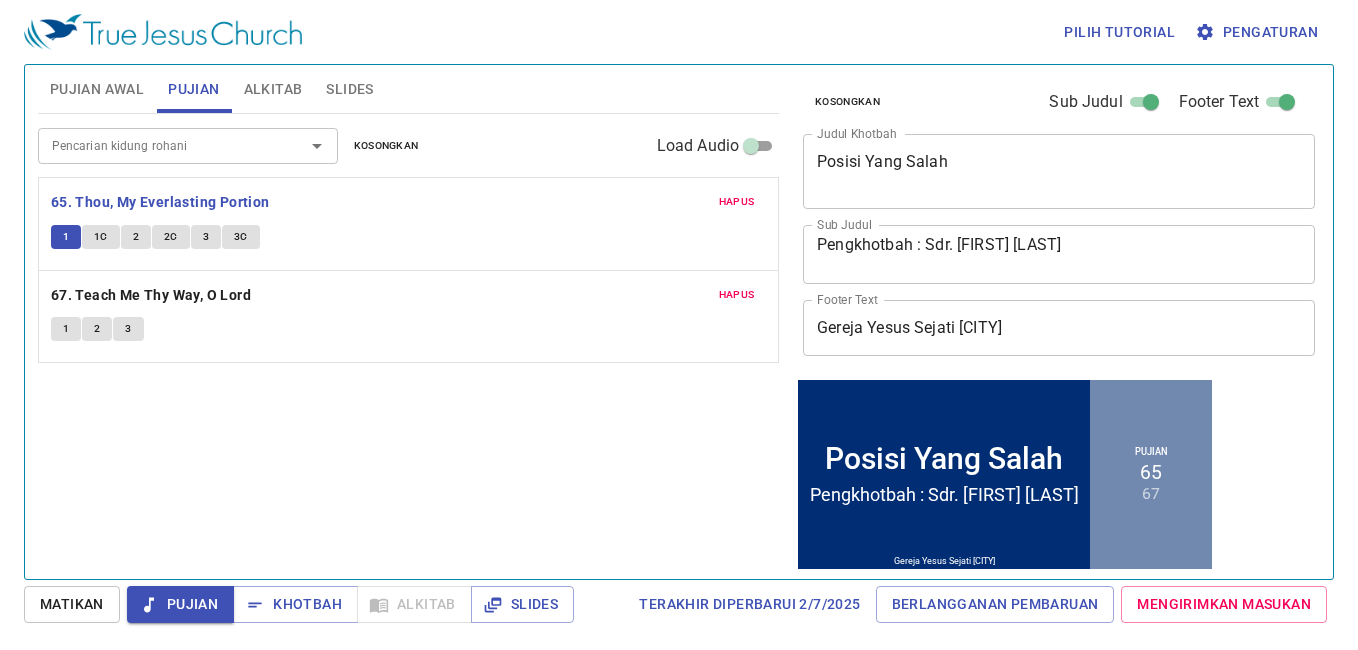 type 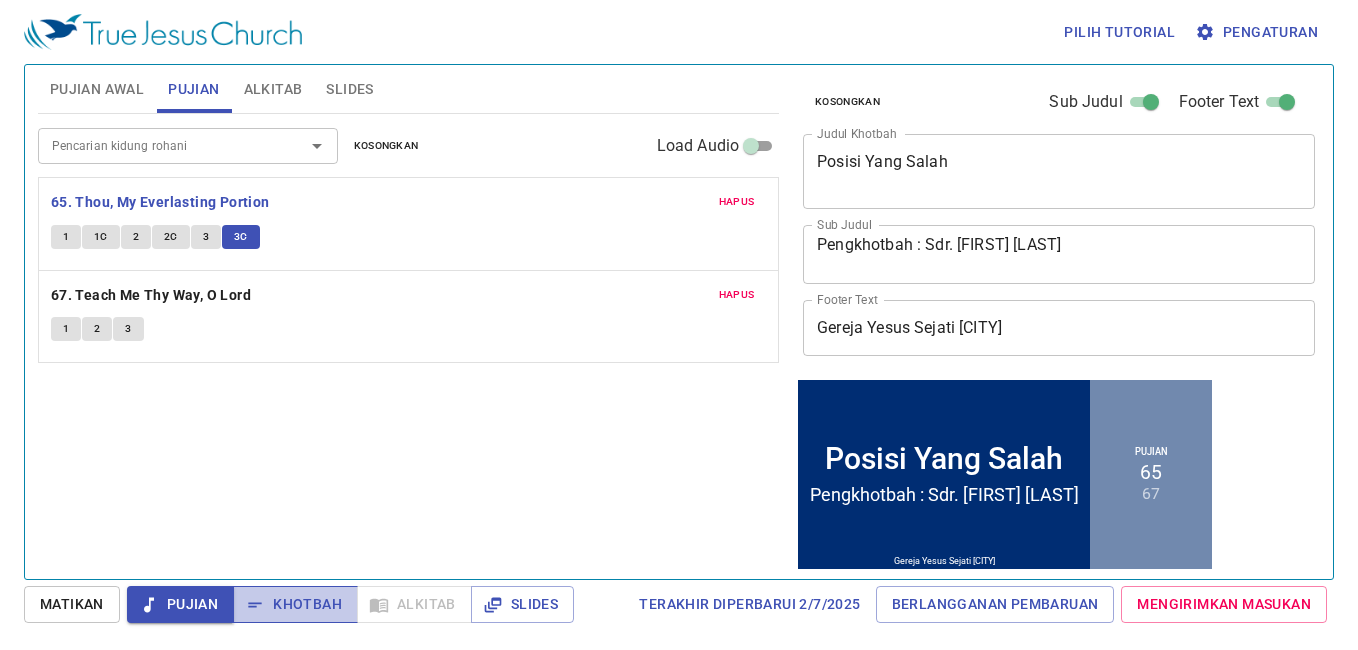 click on "Khotbah" at bounding box center (295, 604) 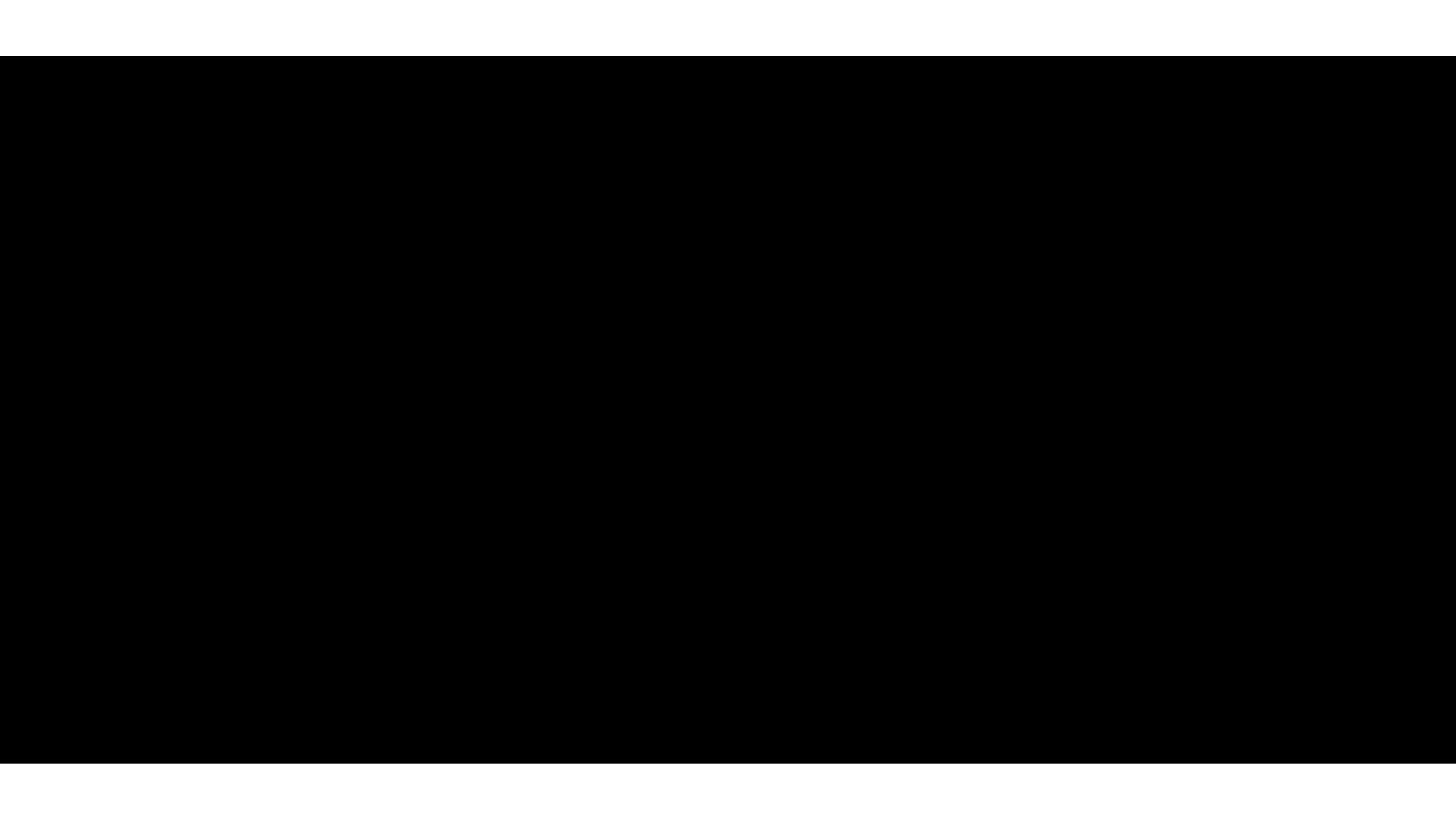 scroll, scrollTop: 0, scrollLeft: 0, axis: both 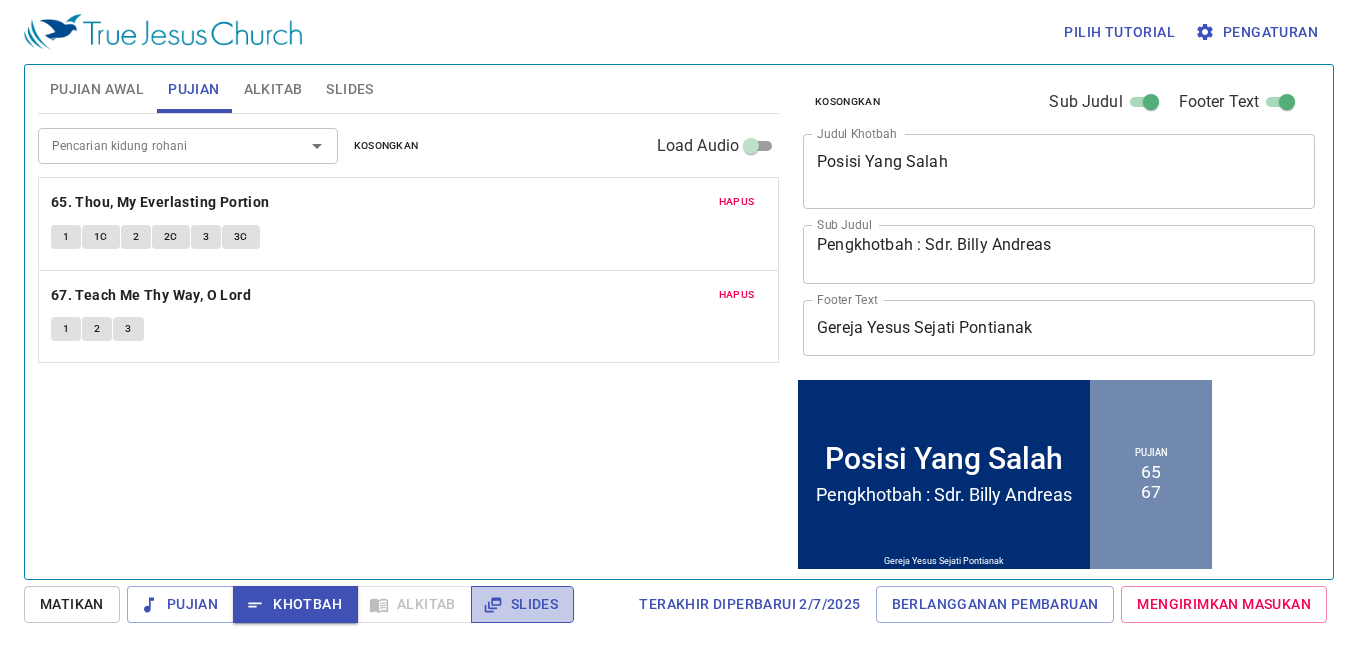 click 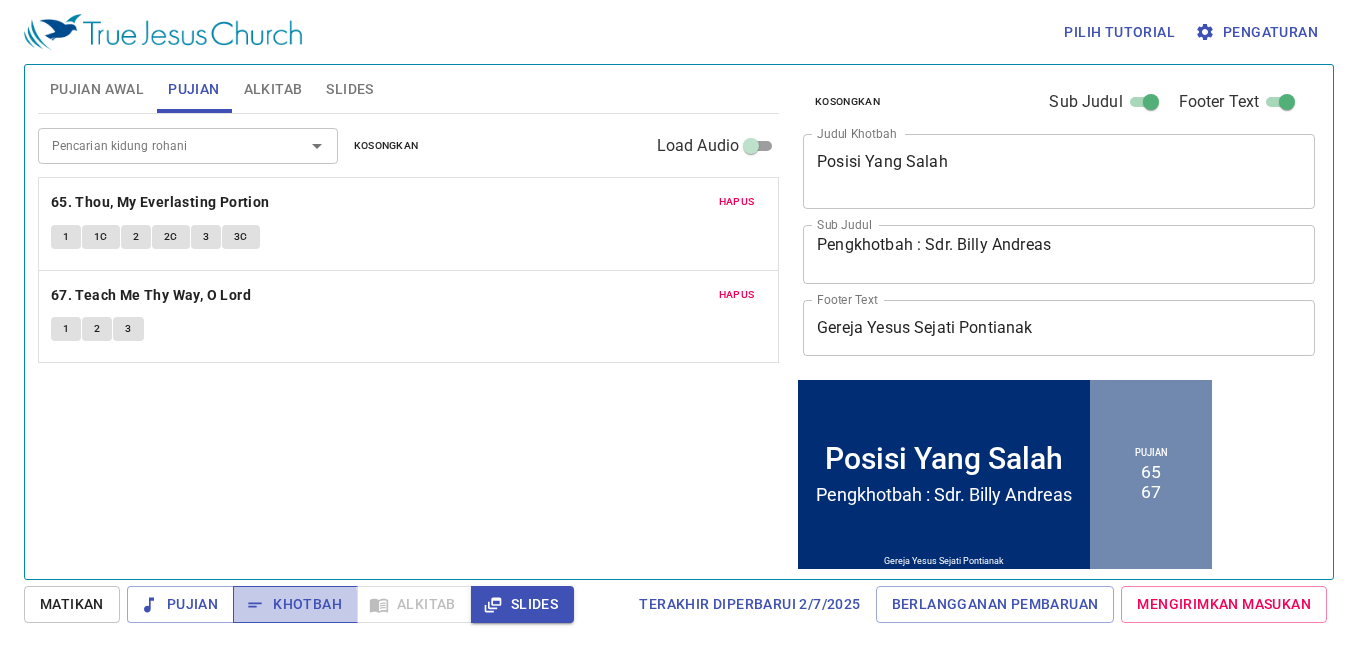 click on "Khotbah" at bounding box center (295, 604) 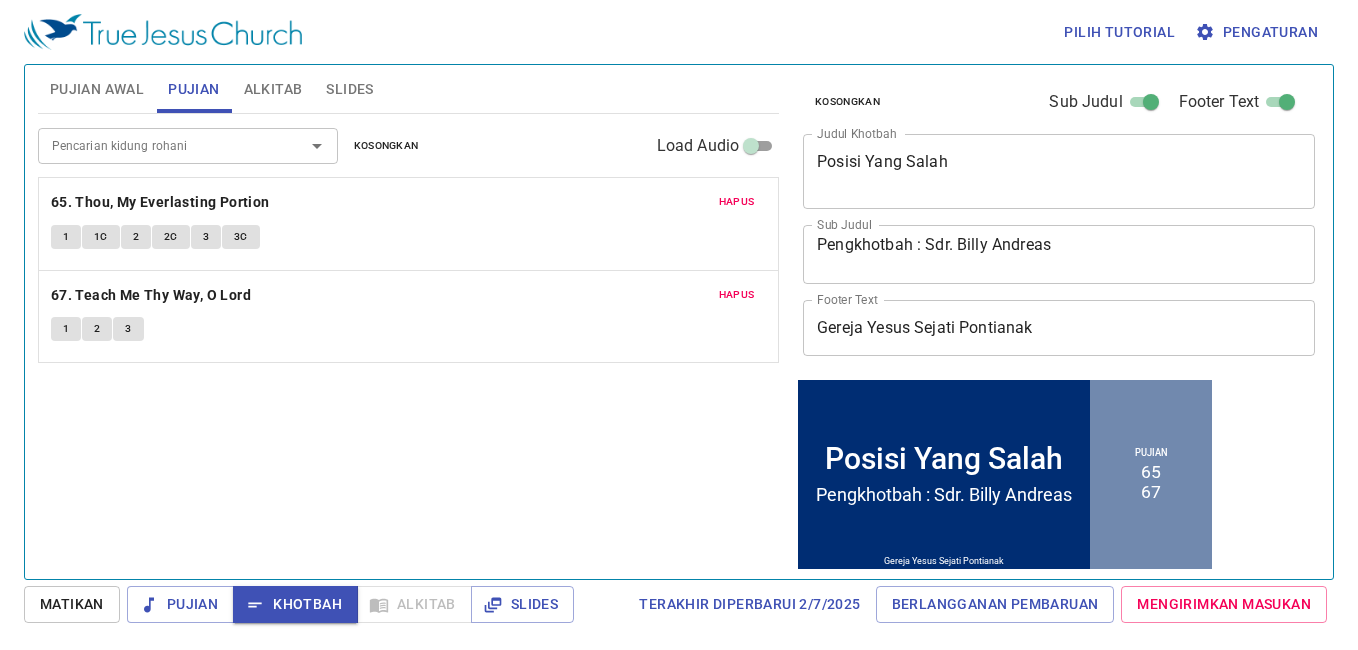 click on "Alkitab" at bounding box center (273, 89) 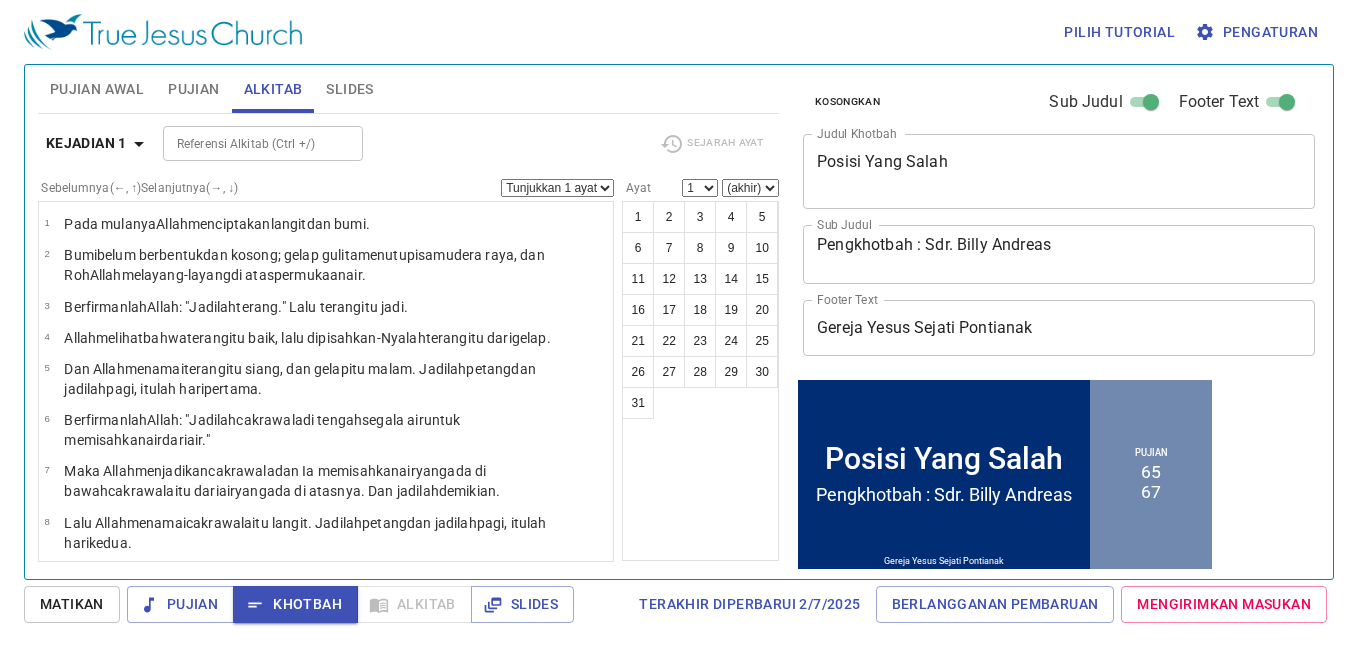 click on "Referensi Alkitab (Ctrl +/)" at bounding box center (246, 143) 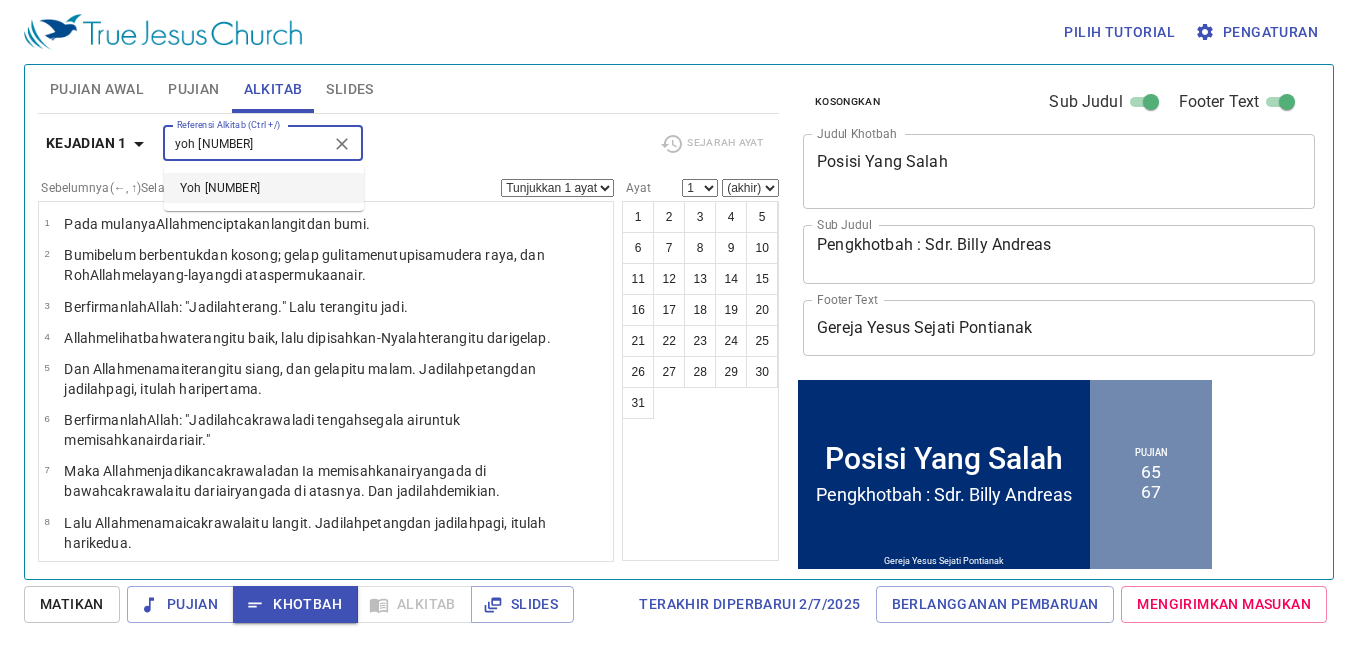 type on "yoh [NUMBER]" 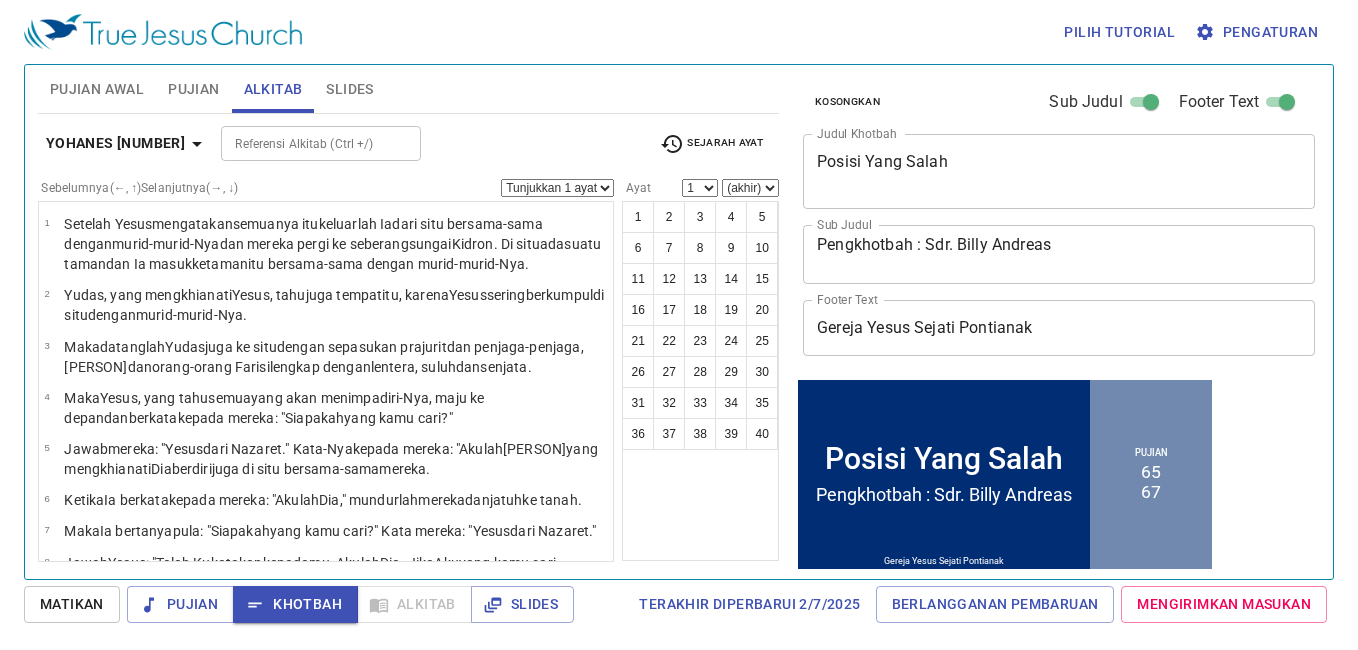 click on "Referensi Alkitab (Ctrl +/)" at bounding box center (304, 143) 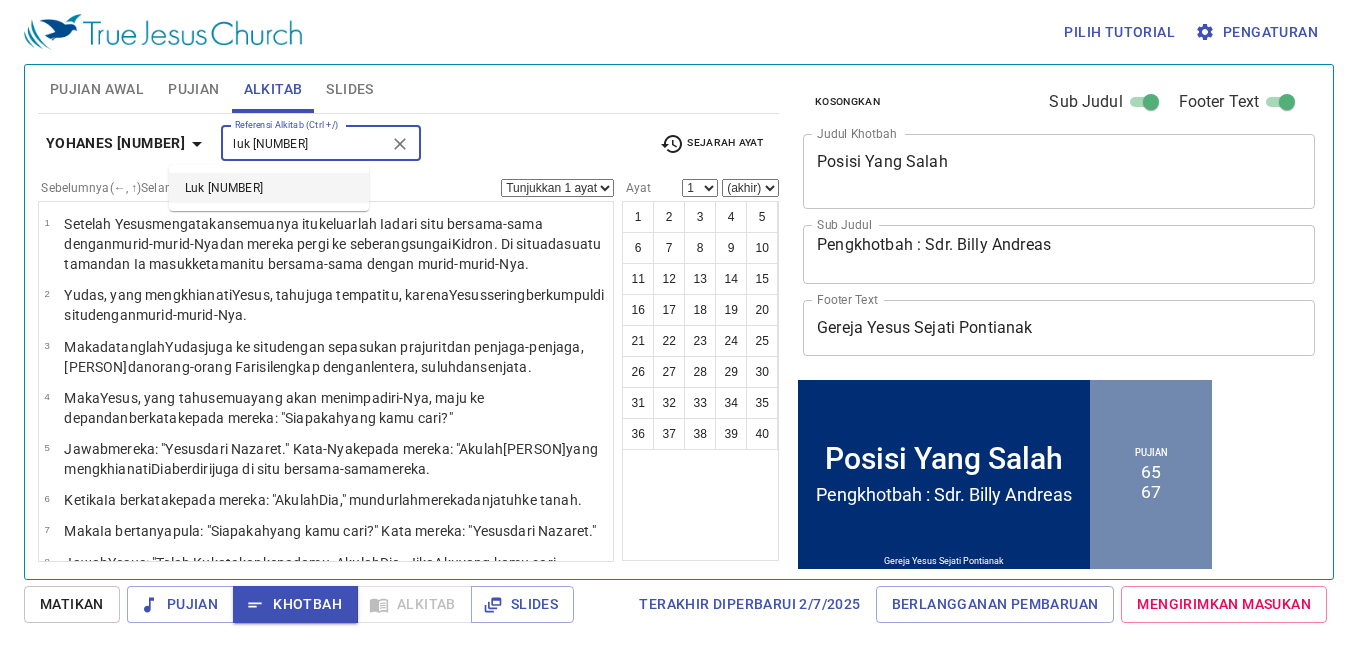 type on "luk [NUMBER]" 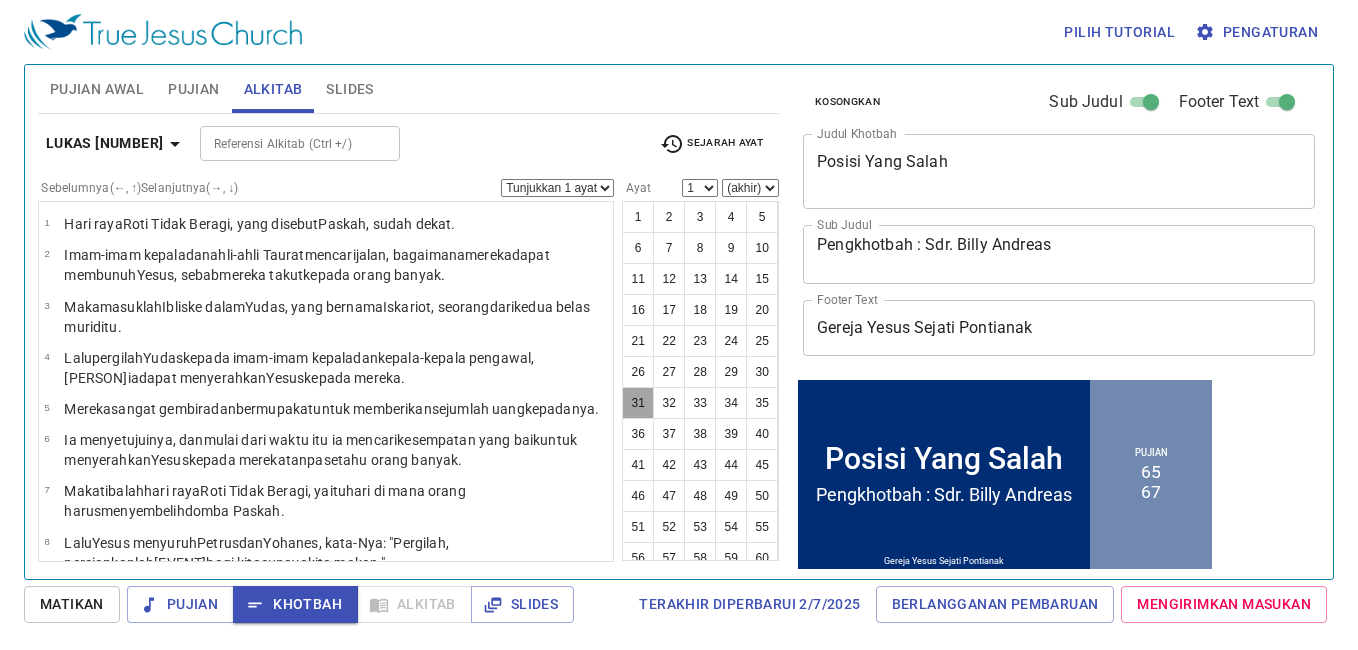 click on "31" at bounding box center [638, 403] 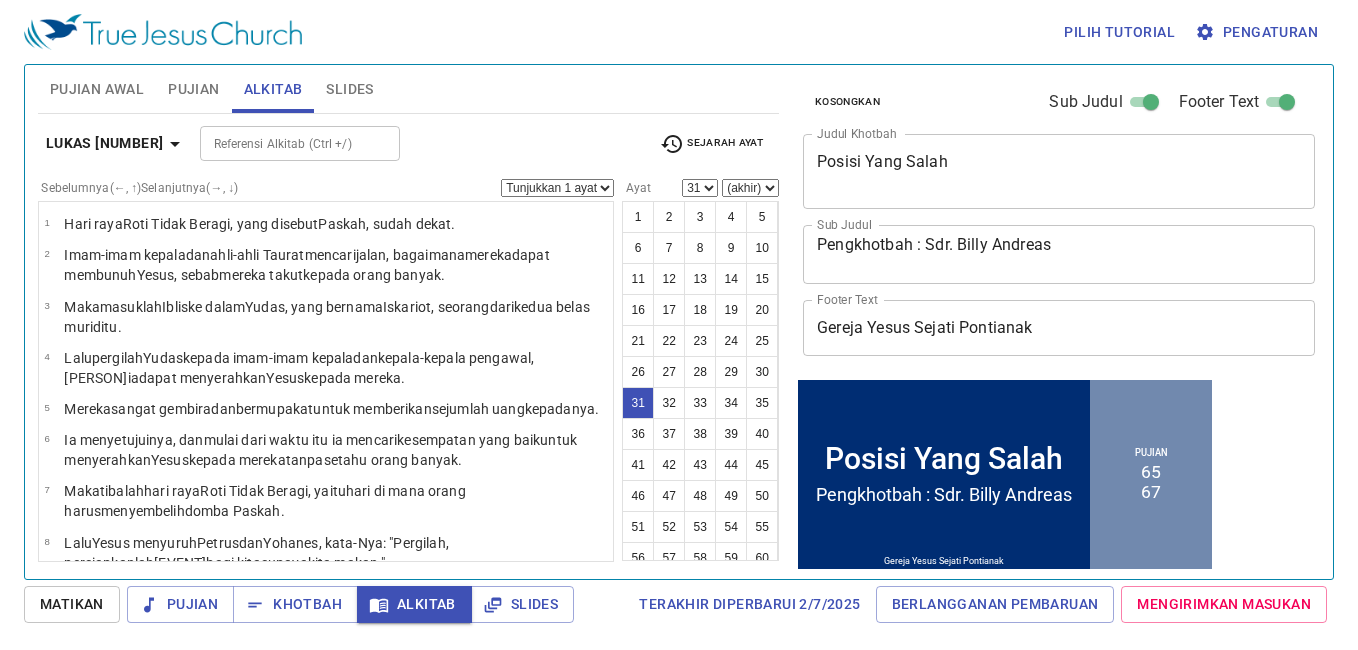 scroll, scrollTop: 1440, scrollLeft: 0, axis: vertical 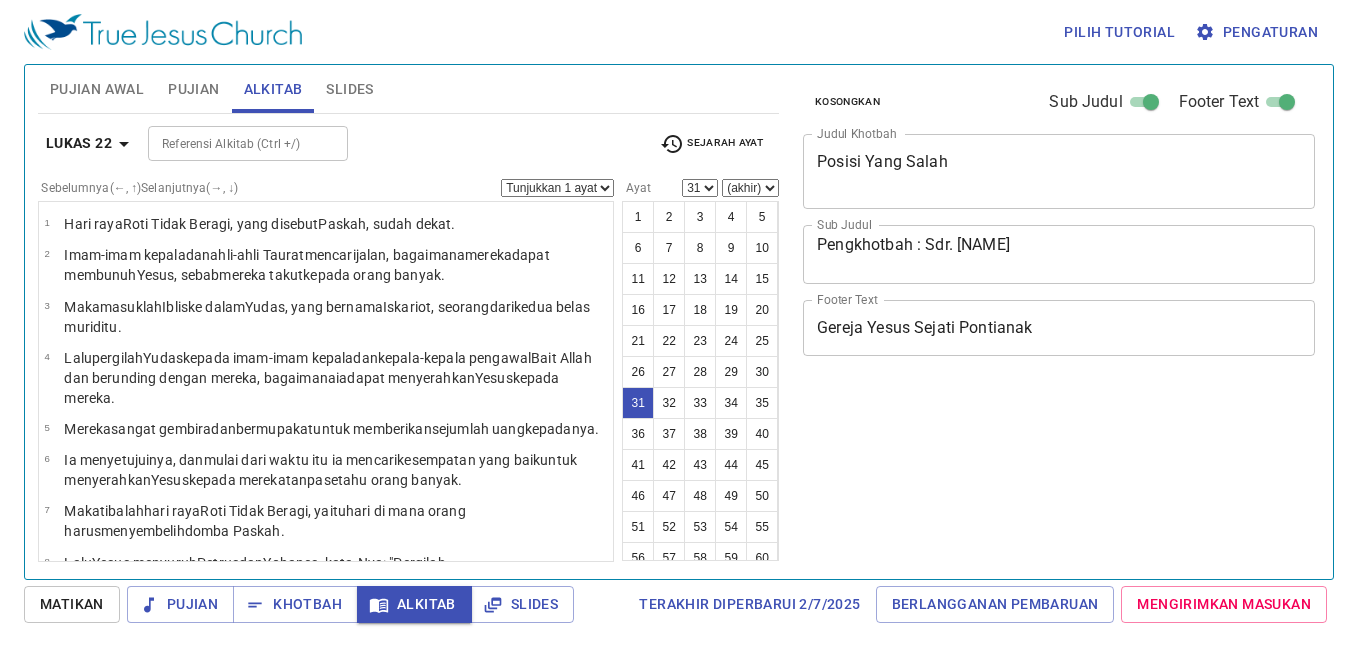 select on "31" 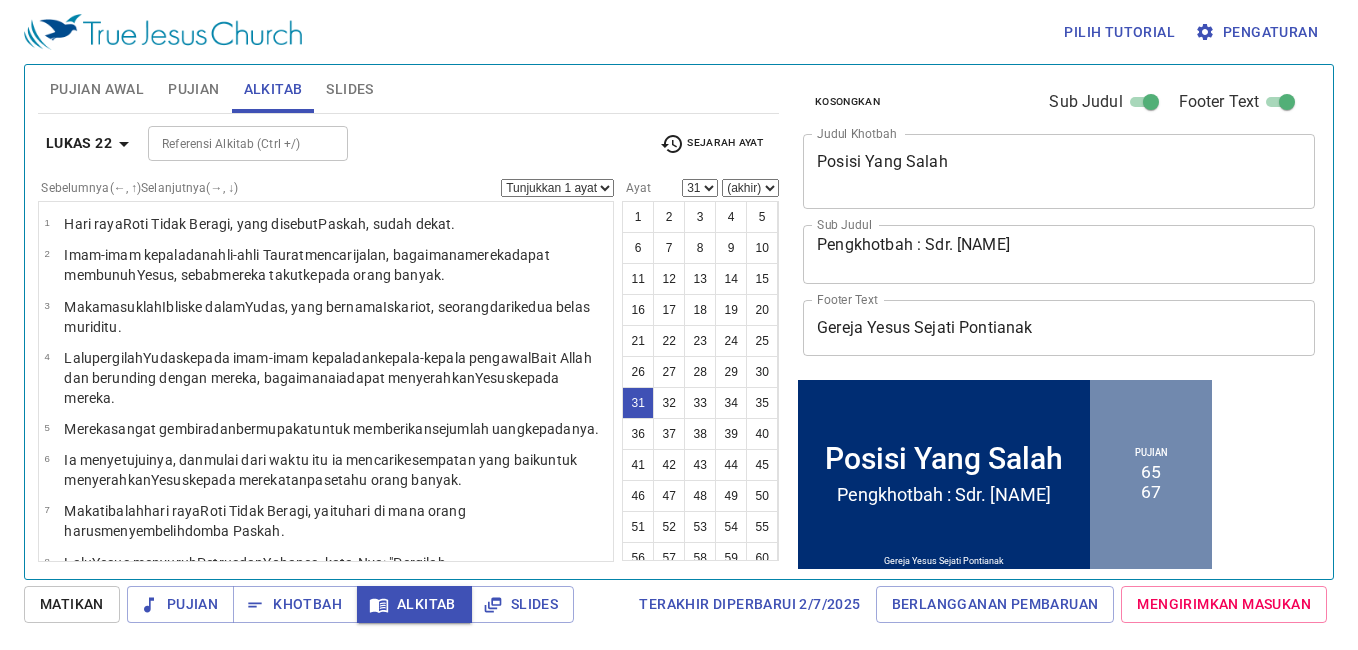 scroll, scrollTop: 0, scrollLeft: 0, axis: both 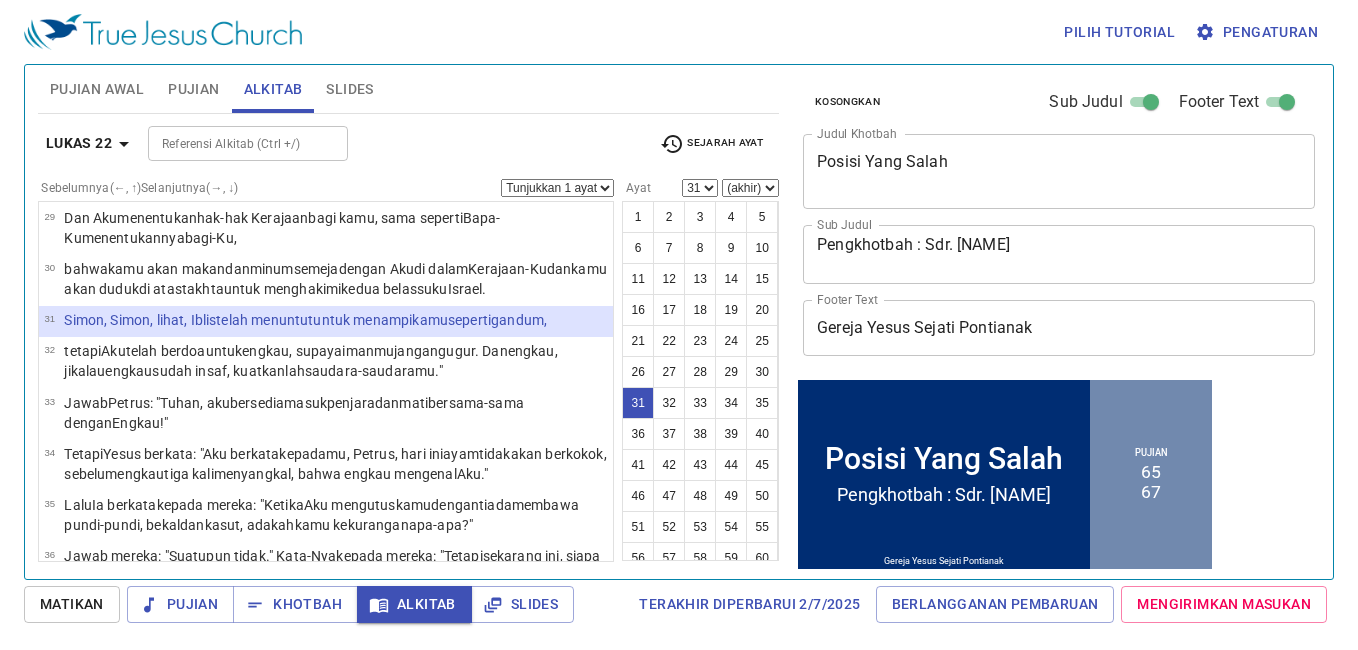 type 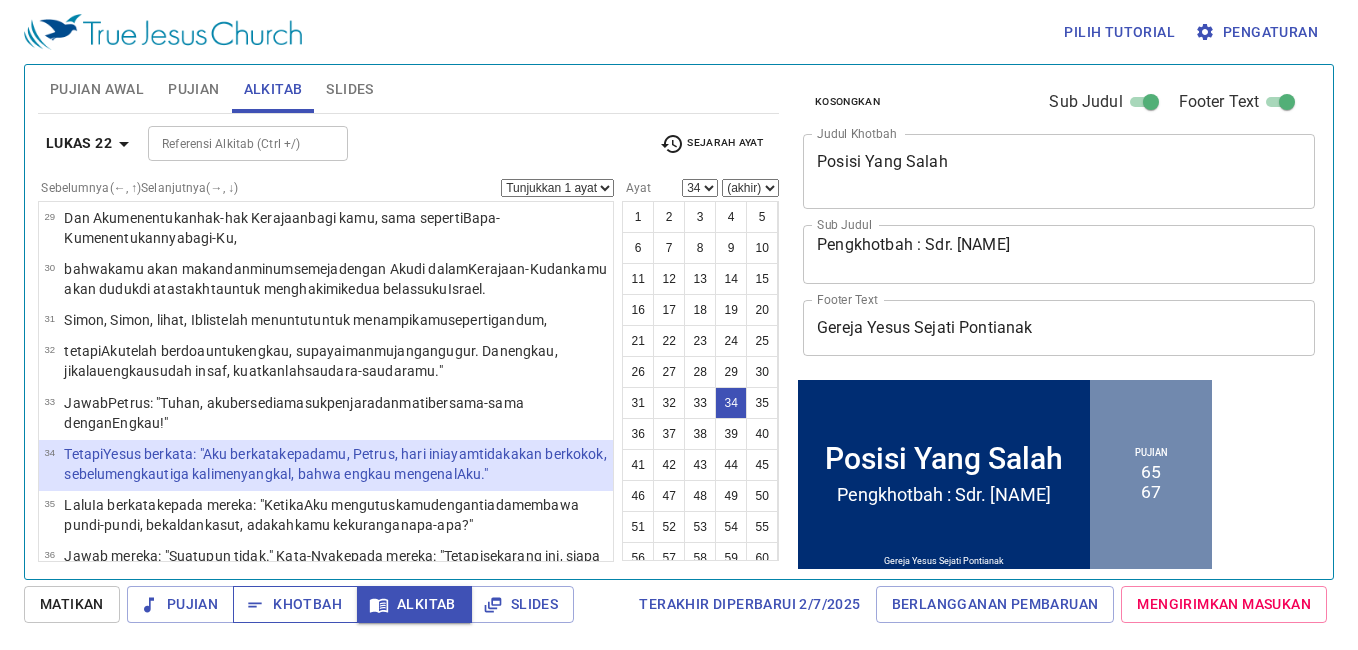 click on "Khotbah" at bounding box center [295, 604] 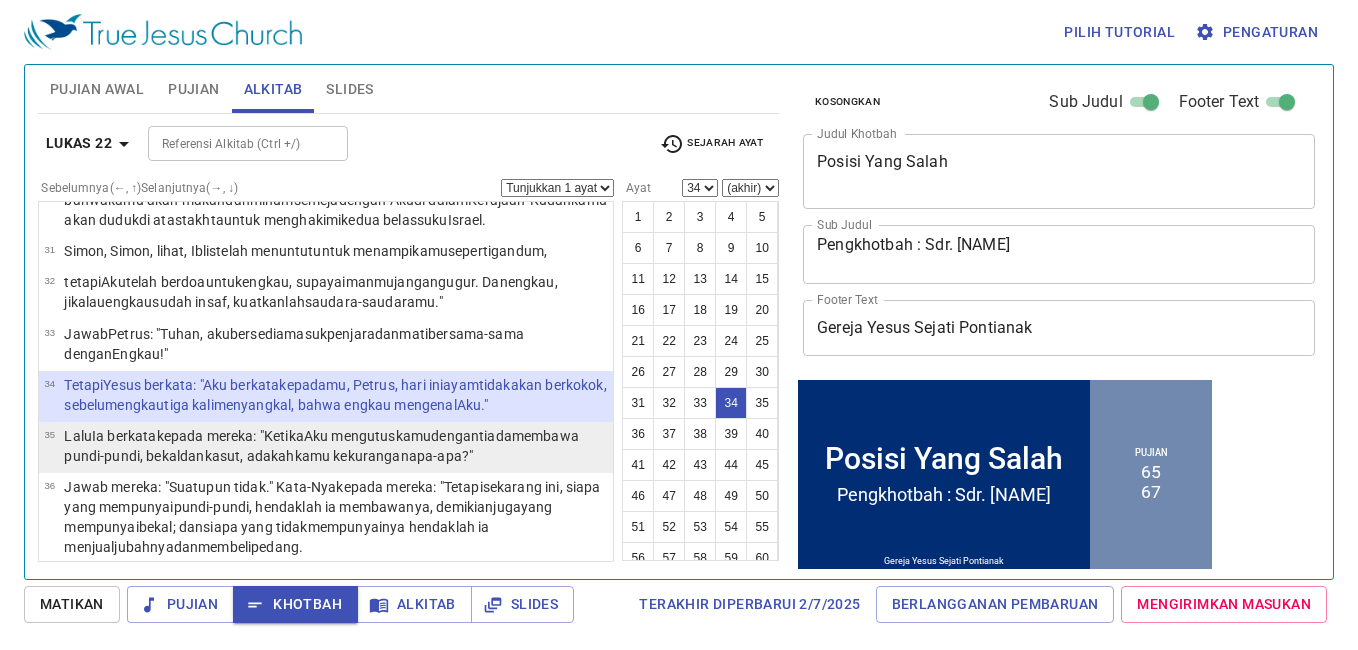 scroll, scrollTop: 1540, scrollLeft: 0, axis: vertical 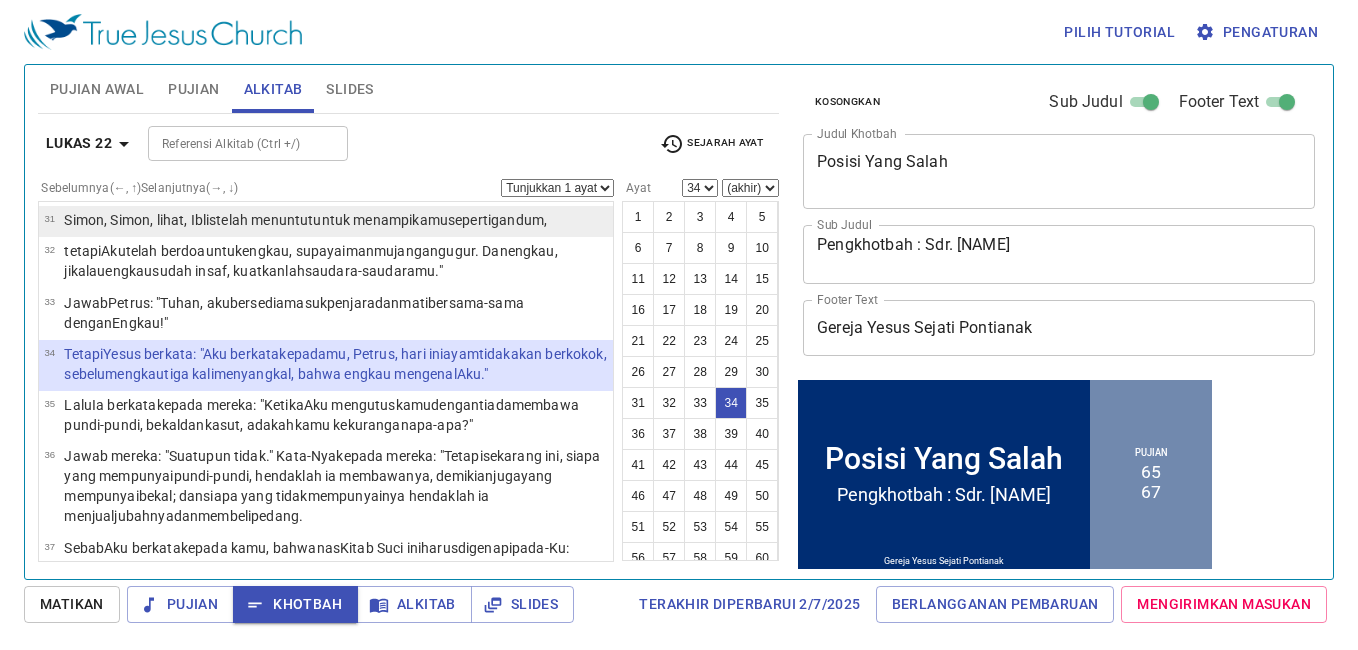 click on "telah menuntut  untuk menampi  kamu  seperti  gandum ," at bounding box center (381, 220) 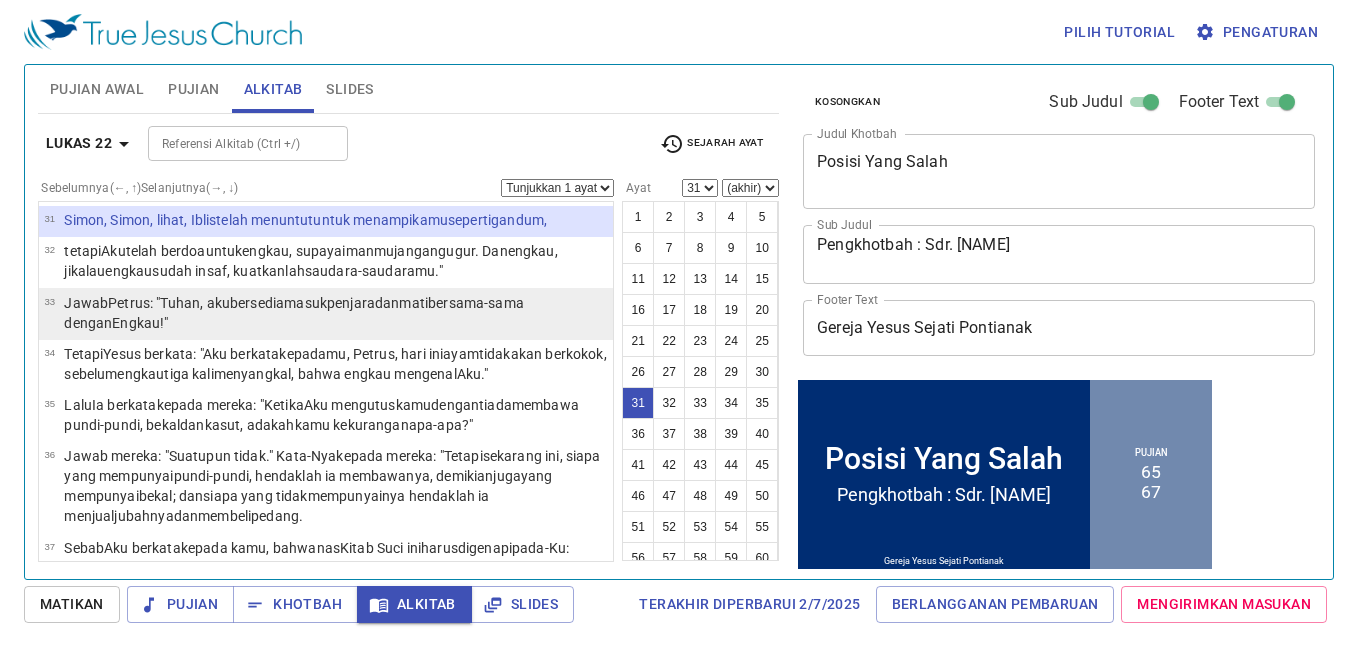 click on "Jawab  Petrus : "Tuhan , aku  bersedia  masuk  penjara  dan  mati  bersama-sama dengan  Engkau  !"" at bounding box center [335, 313] 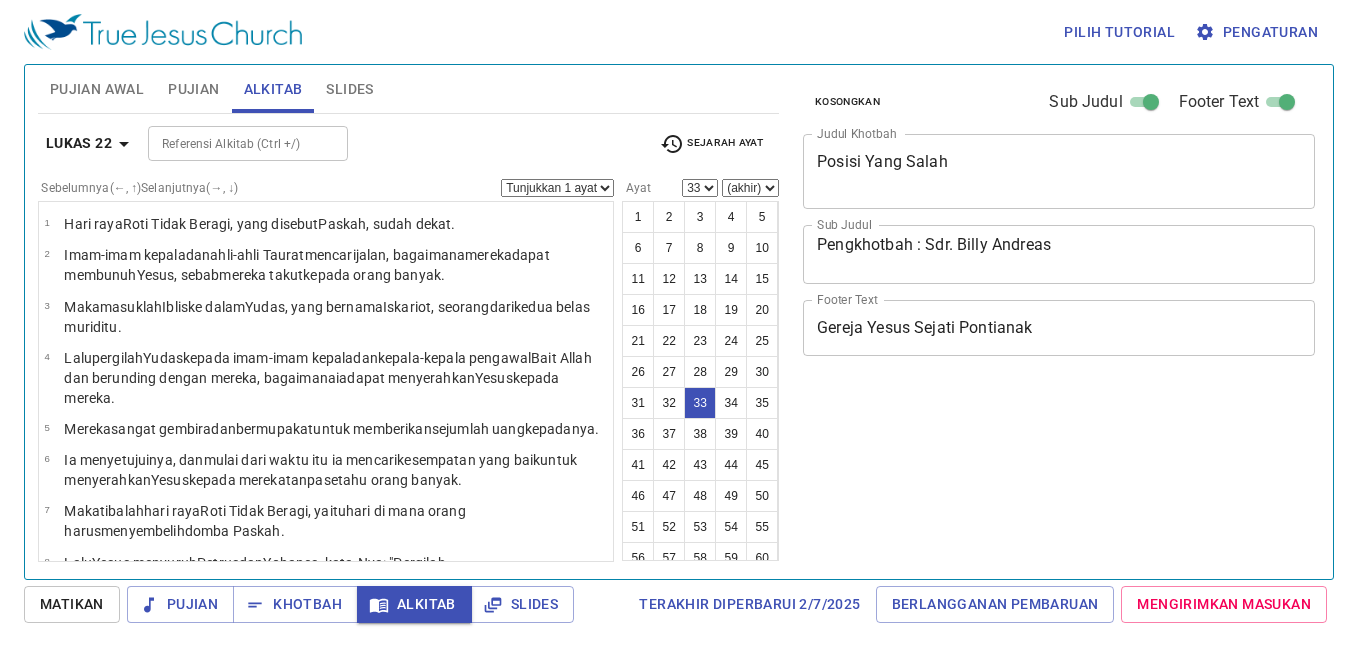 select on "33" 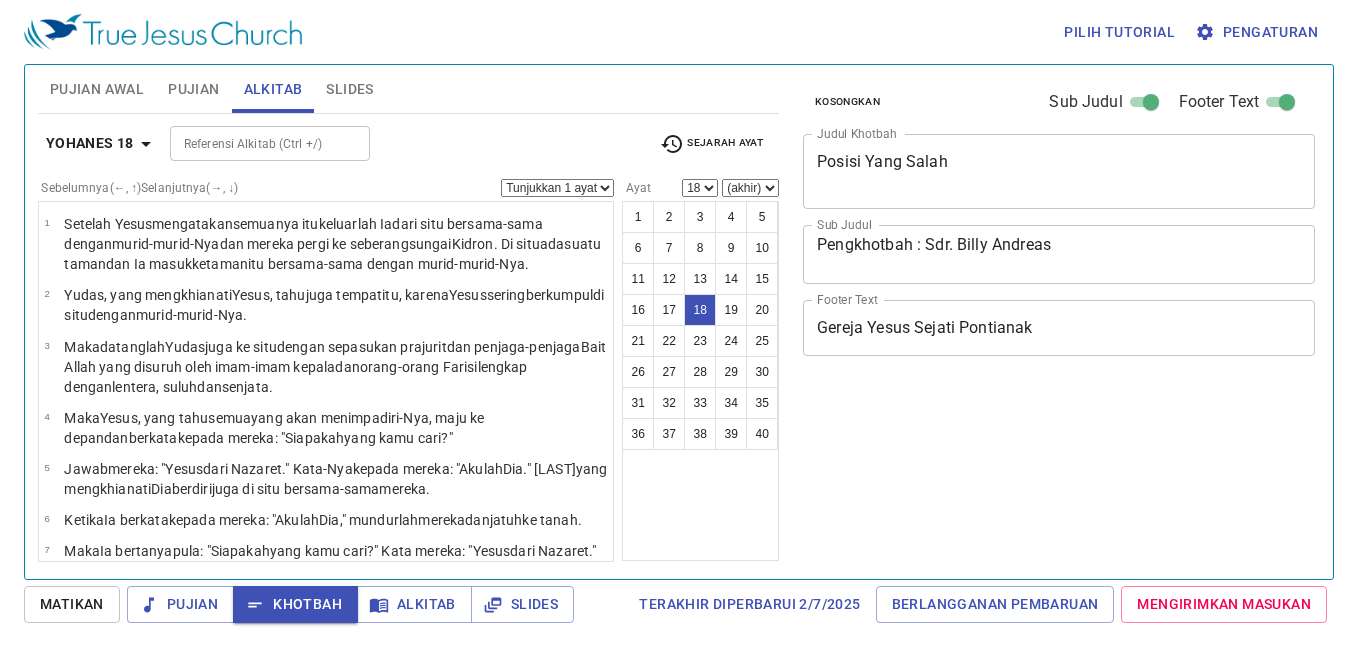 select on "18" 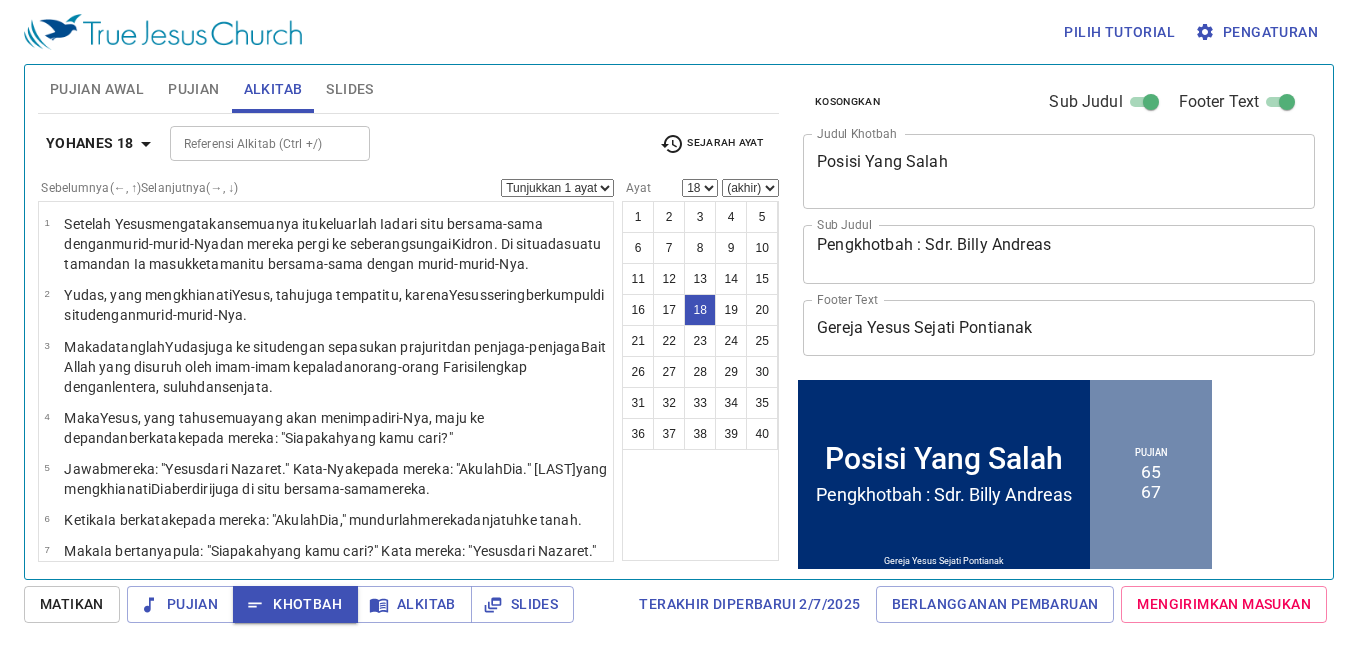 scroll, scrollTop: 600, scrollLeft: 0, axis: vertical 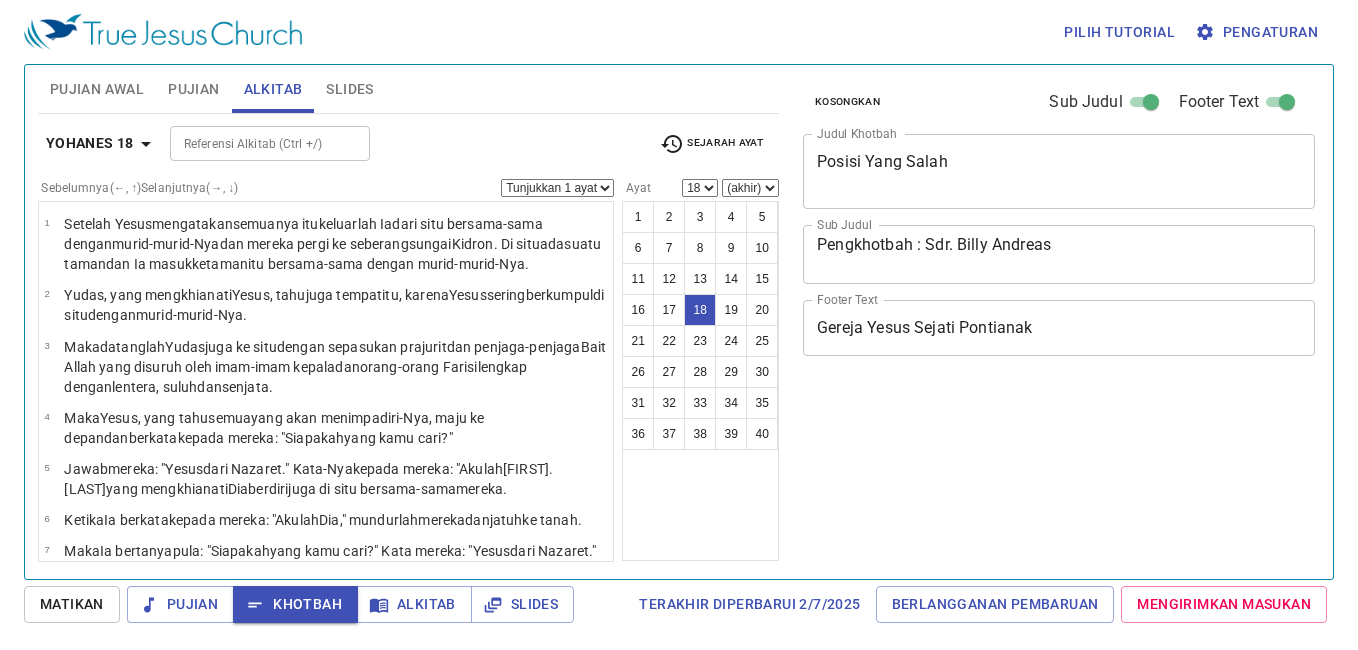 select on "18" 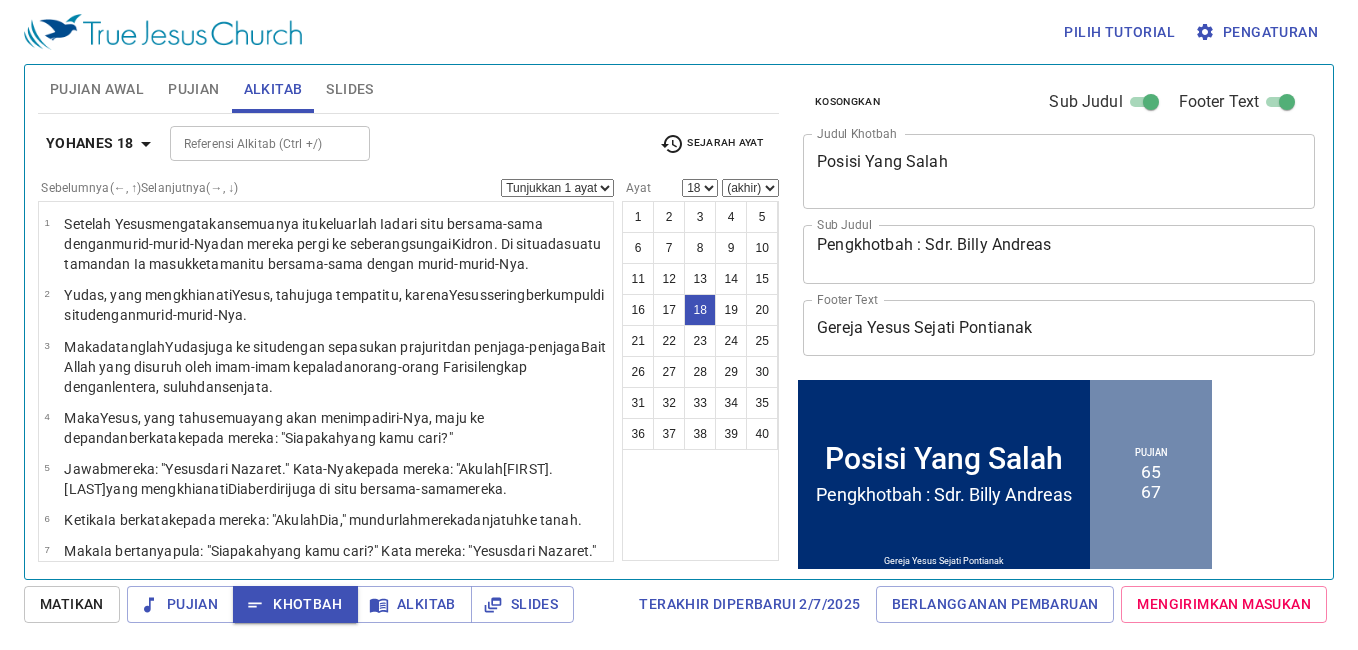scroll, scrollTop: 1800, scrollLeft: 0, axis: vertical 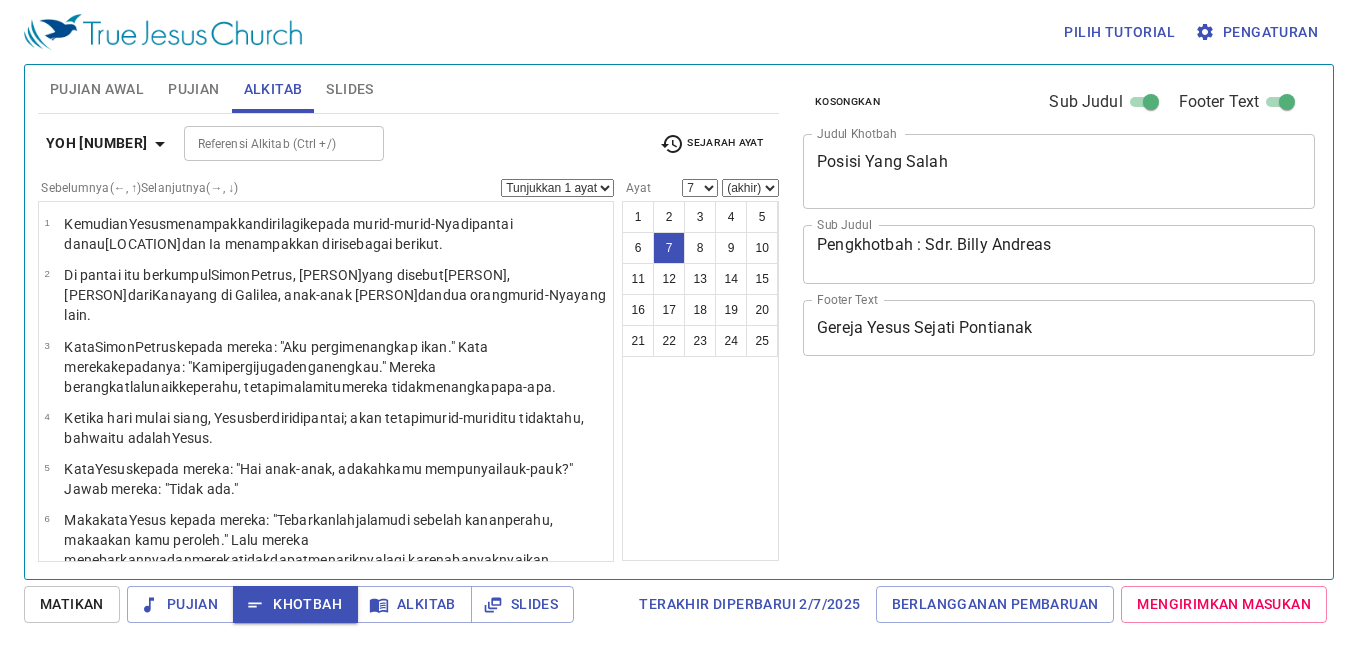 select on "7" 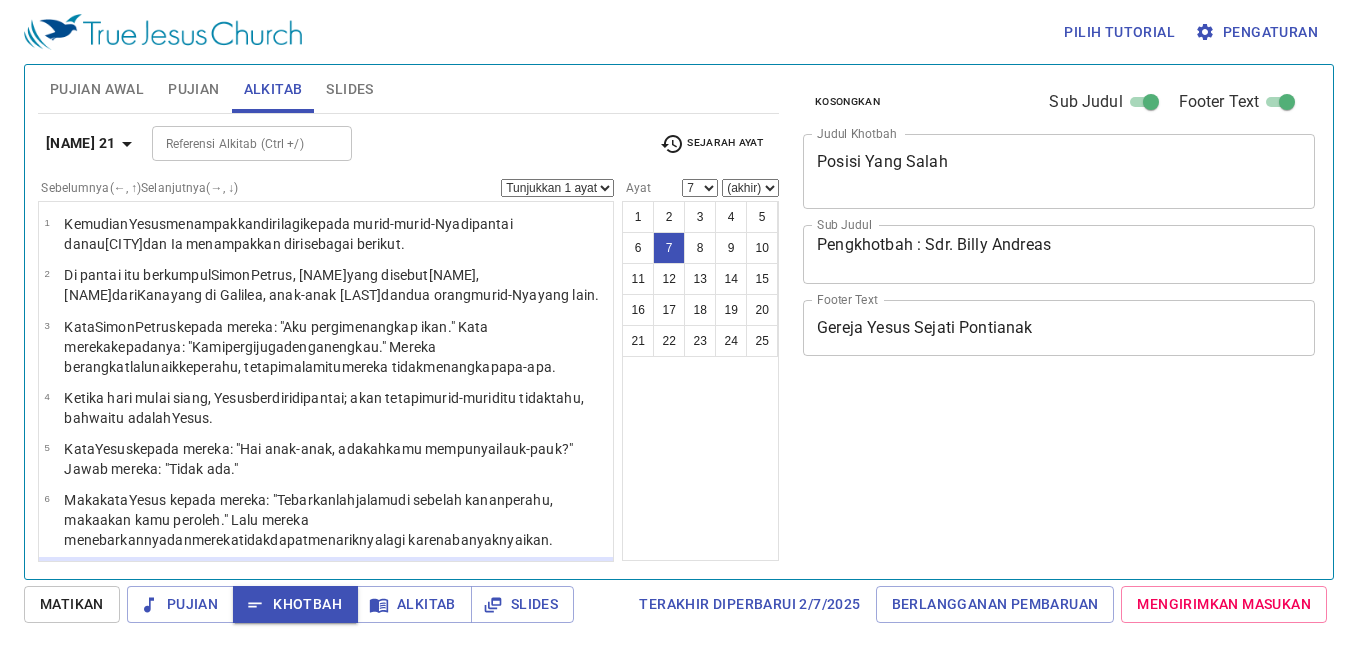 select on "7" 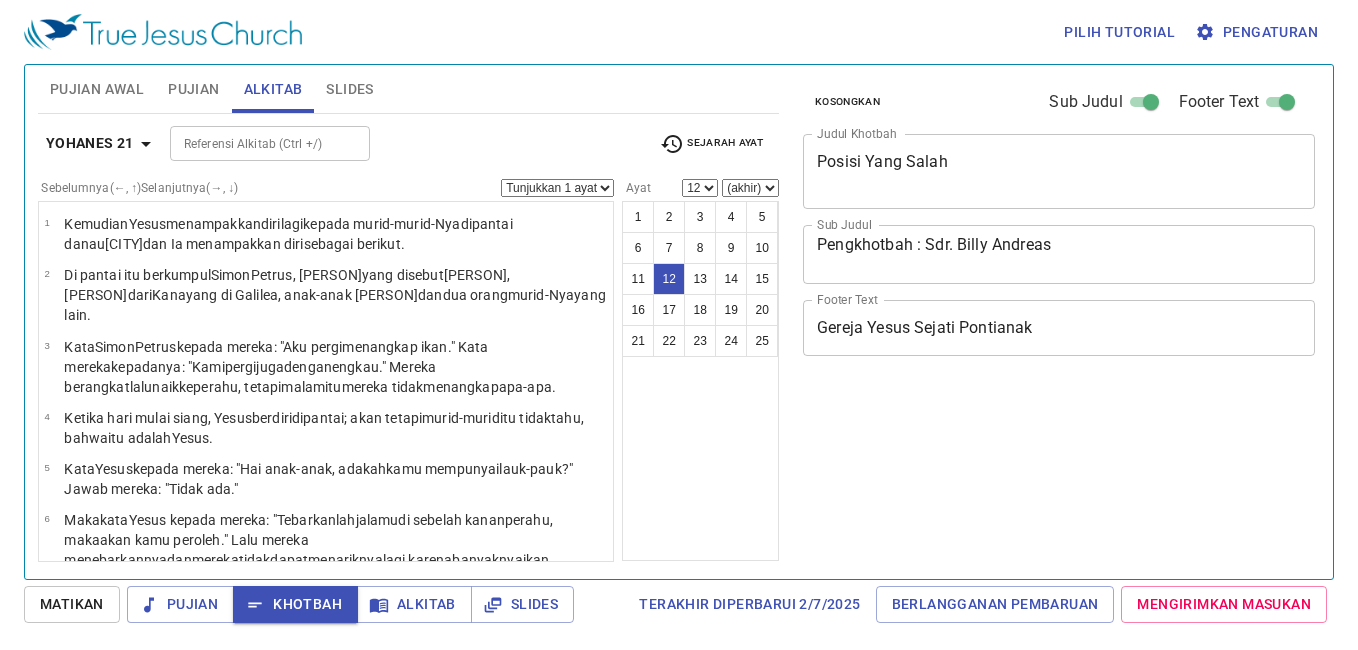 select on "12" 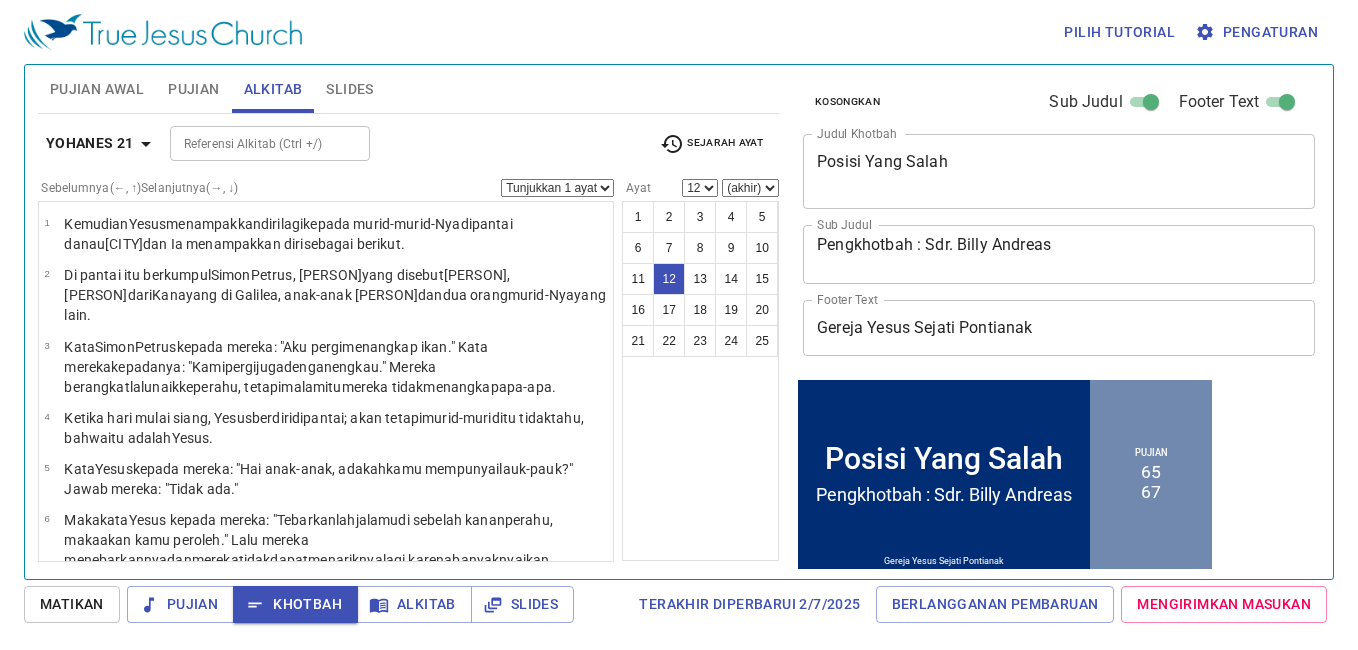 scroll, scrollTop: 0, scrollLeft: 0, axis: both 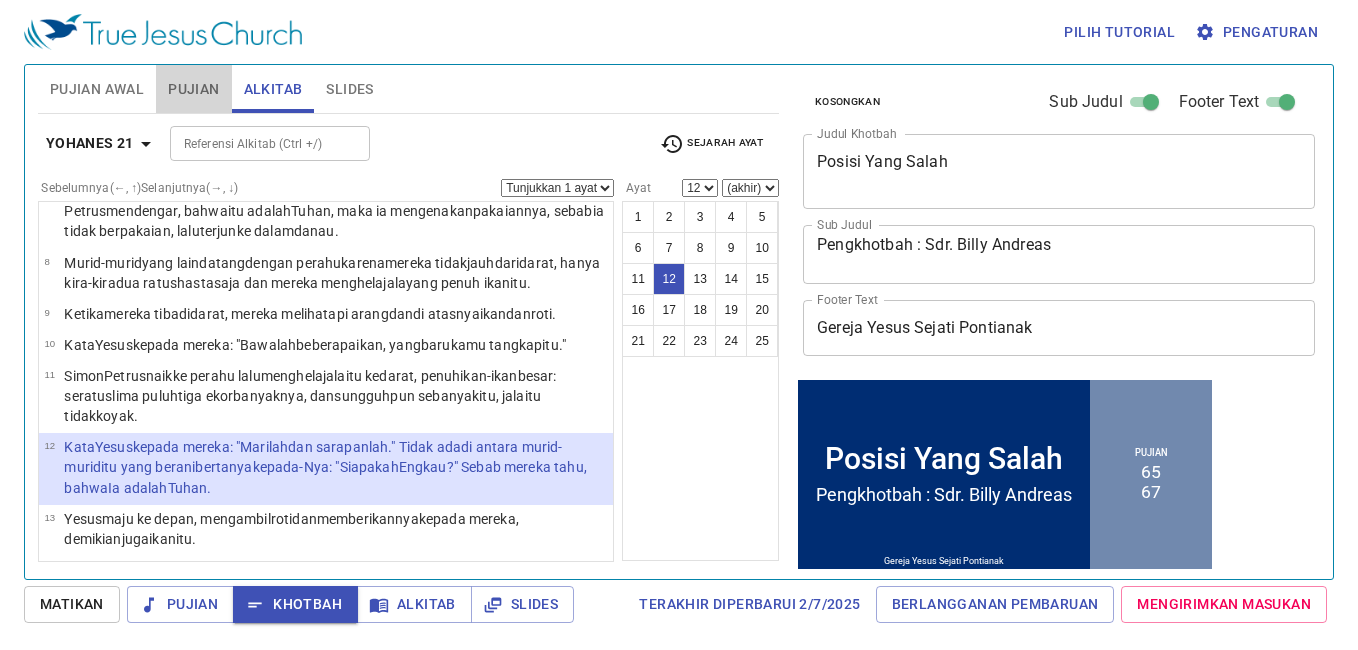 click on "Pujian" at bounding box center (193, 89) 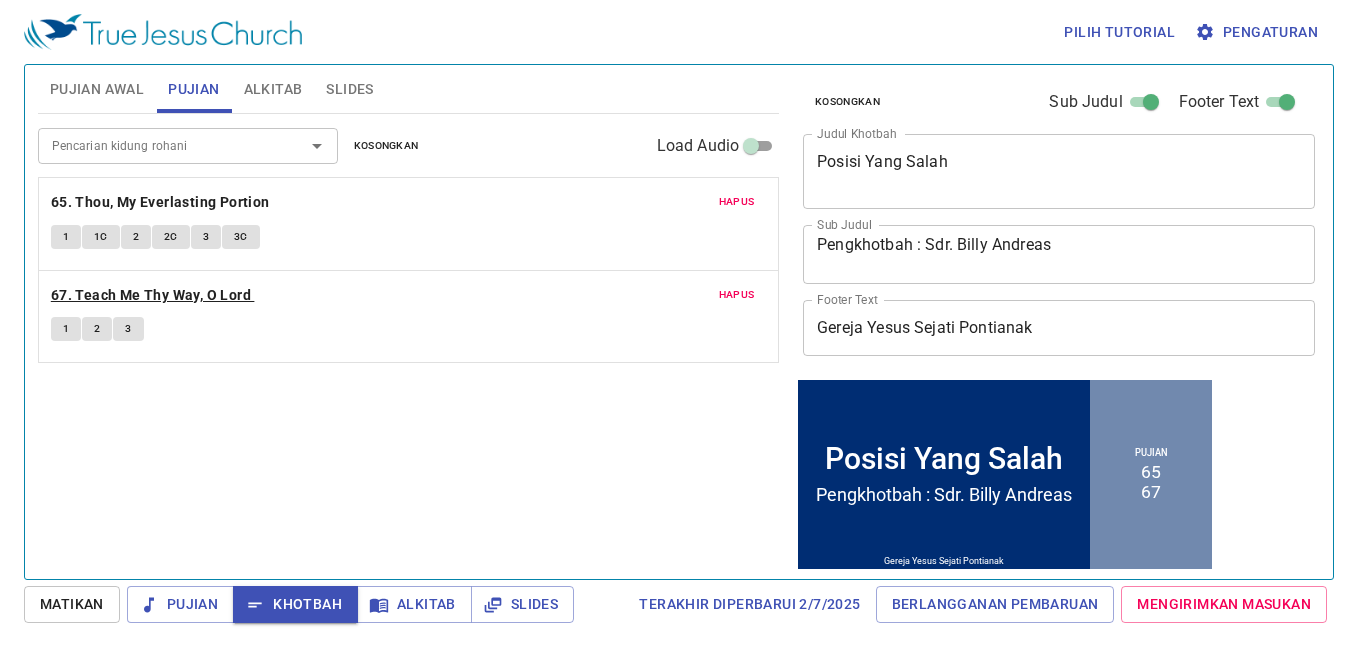 click on "67. Teach Me Thy Way, O Lord" at bounding box center (151, 295) 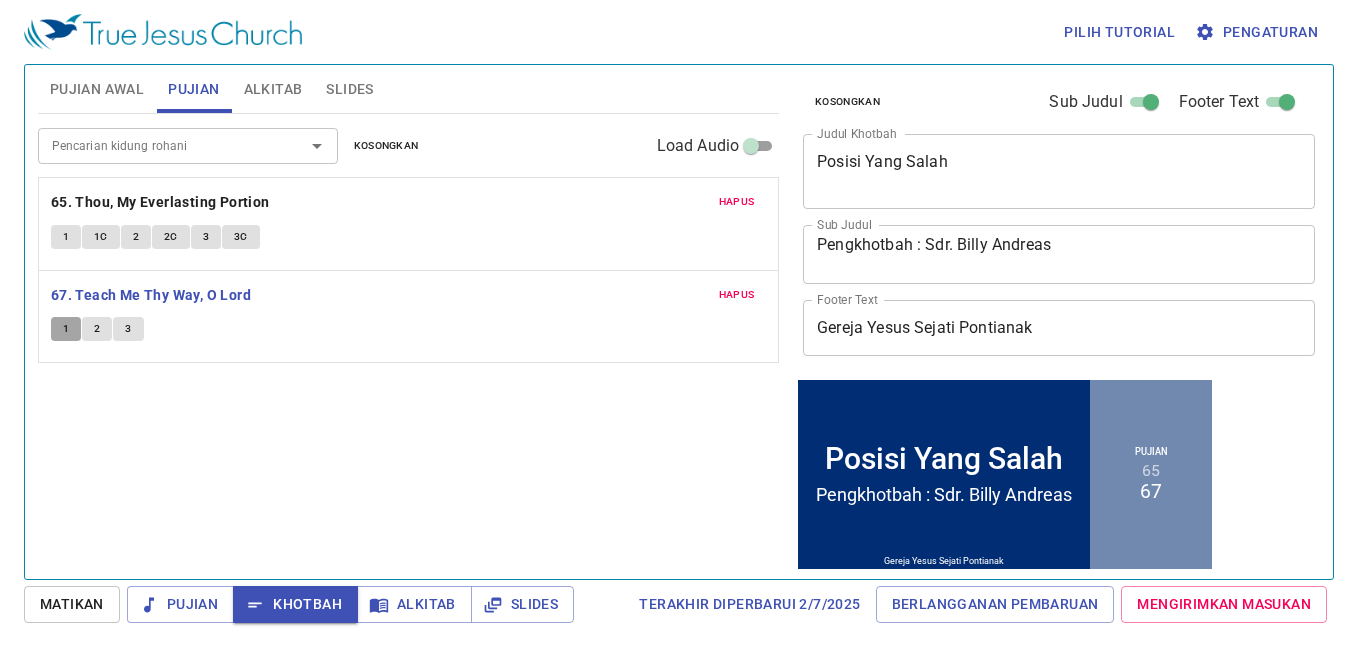 click on "1" at bounding box center (66, 329) 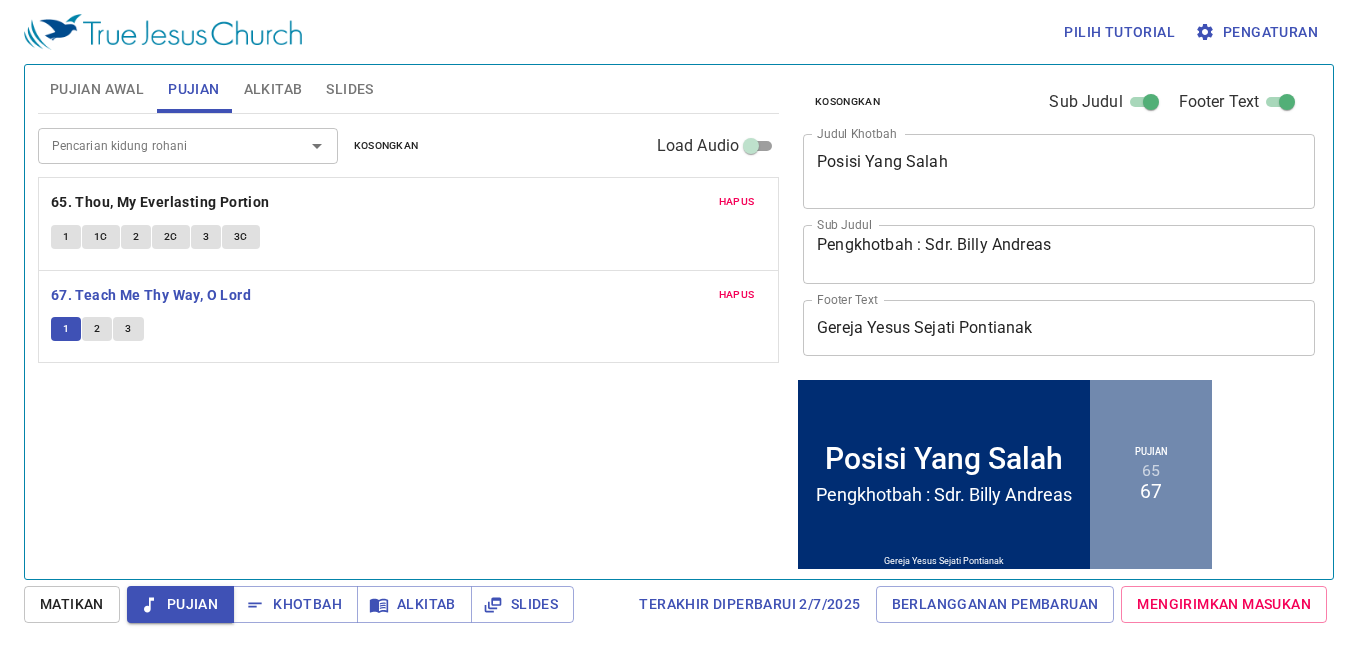 type 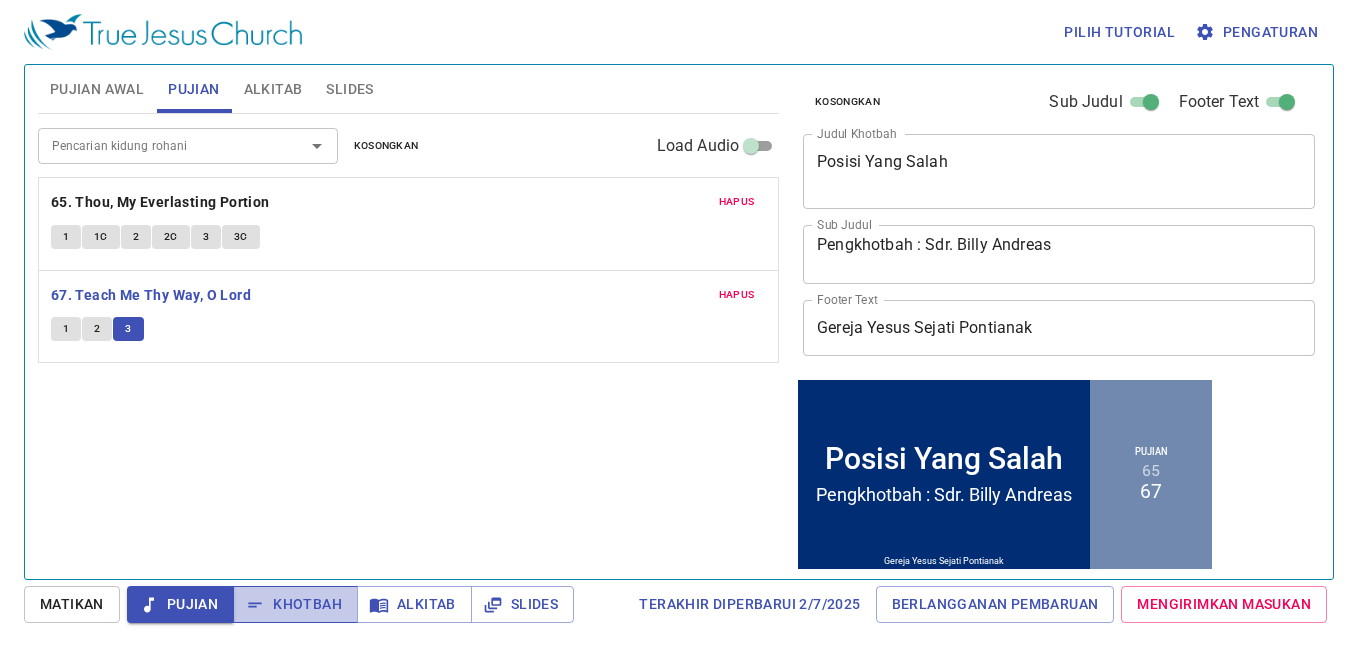 click on "Khotbah" at bounding box center [295, 604] 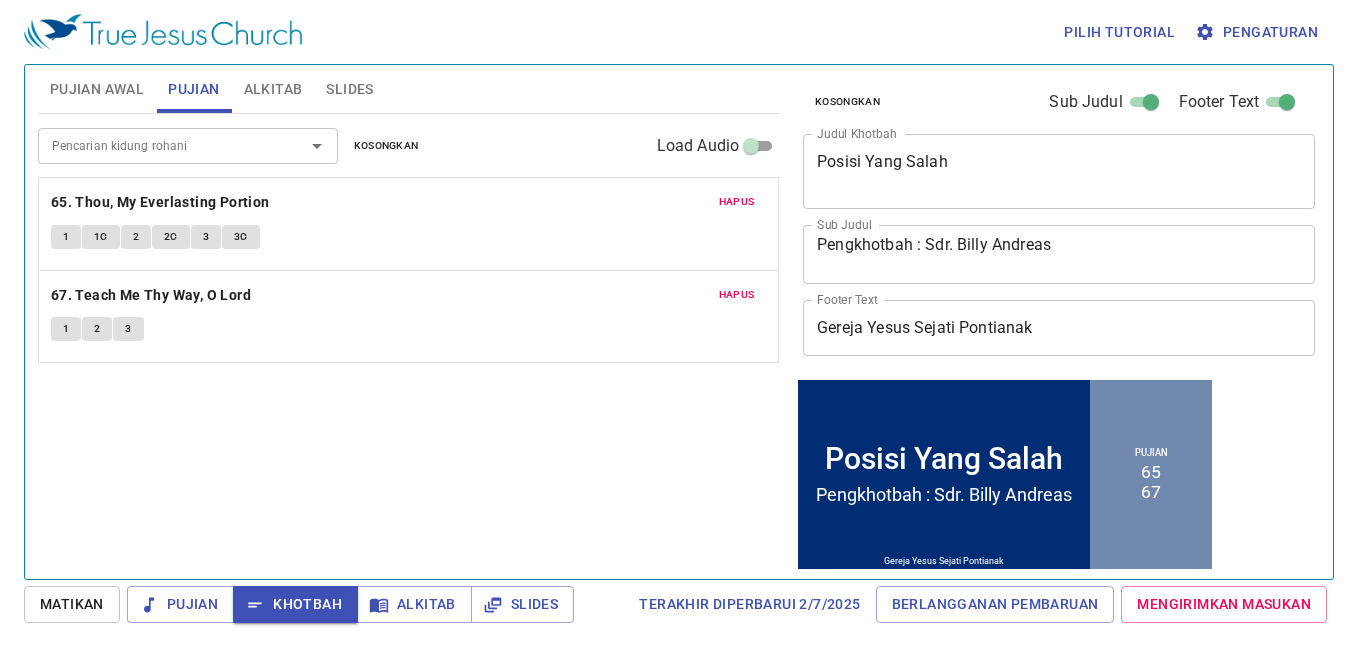 type 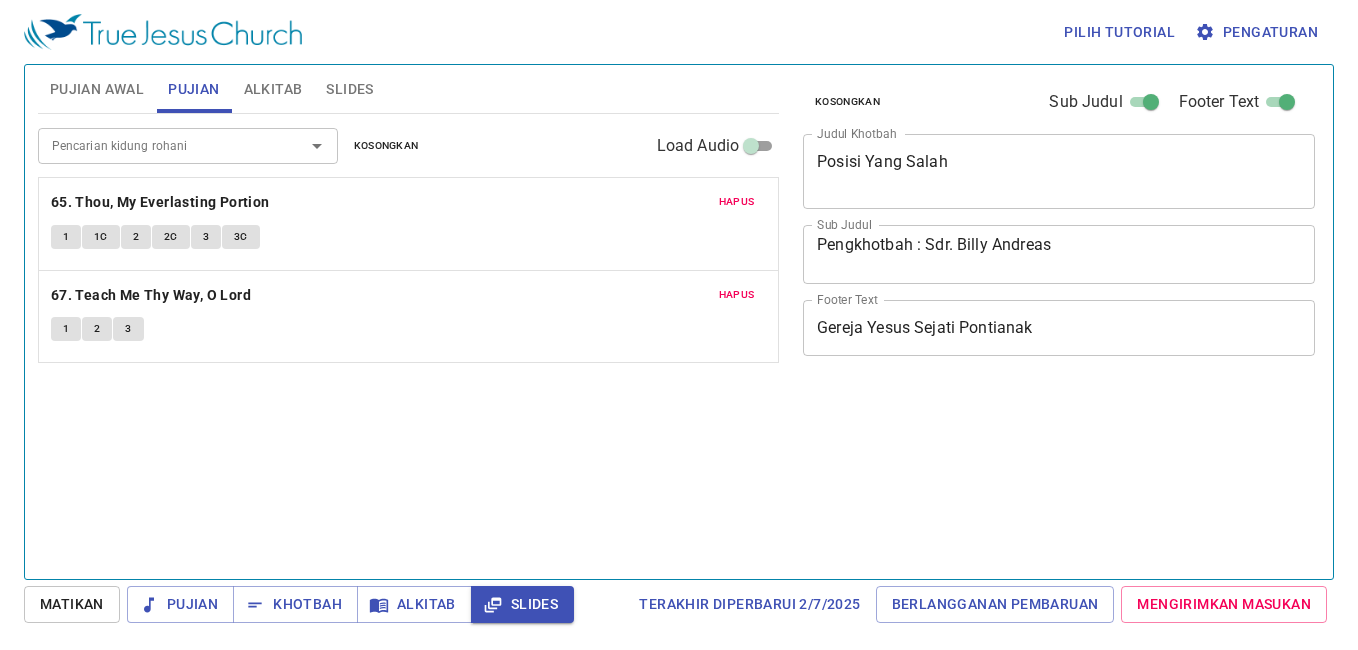 scroll, scrollTop: 0, scrollLeft: 0, axis: both 